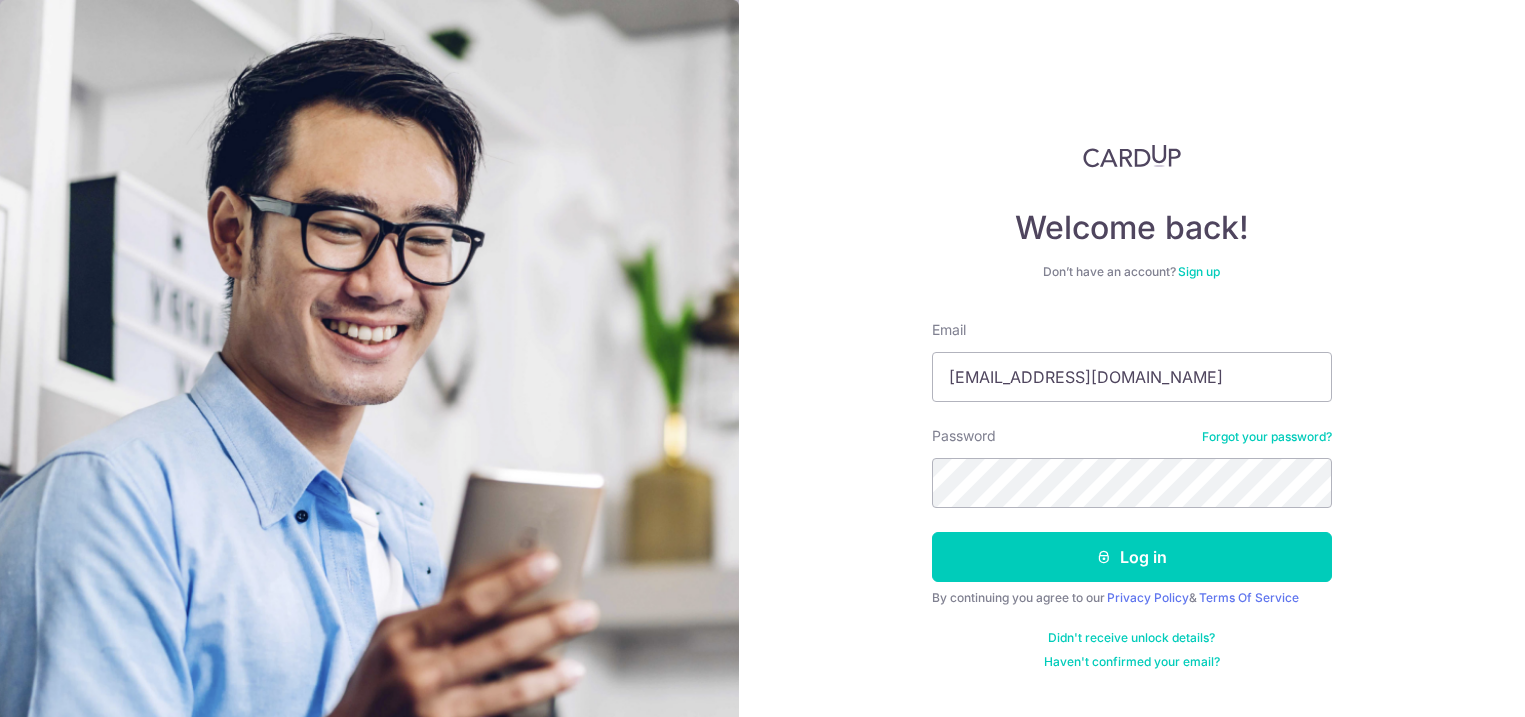 scroll, scrollTop: 0, scrollLeft: 0, axis: both 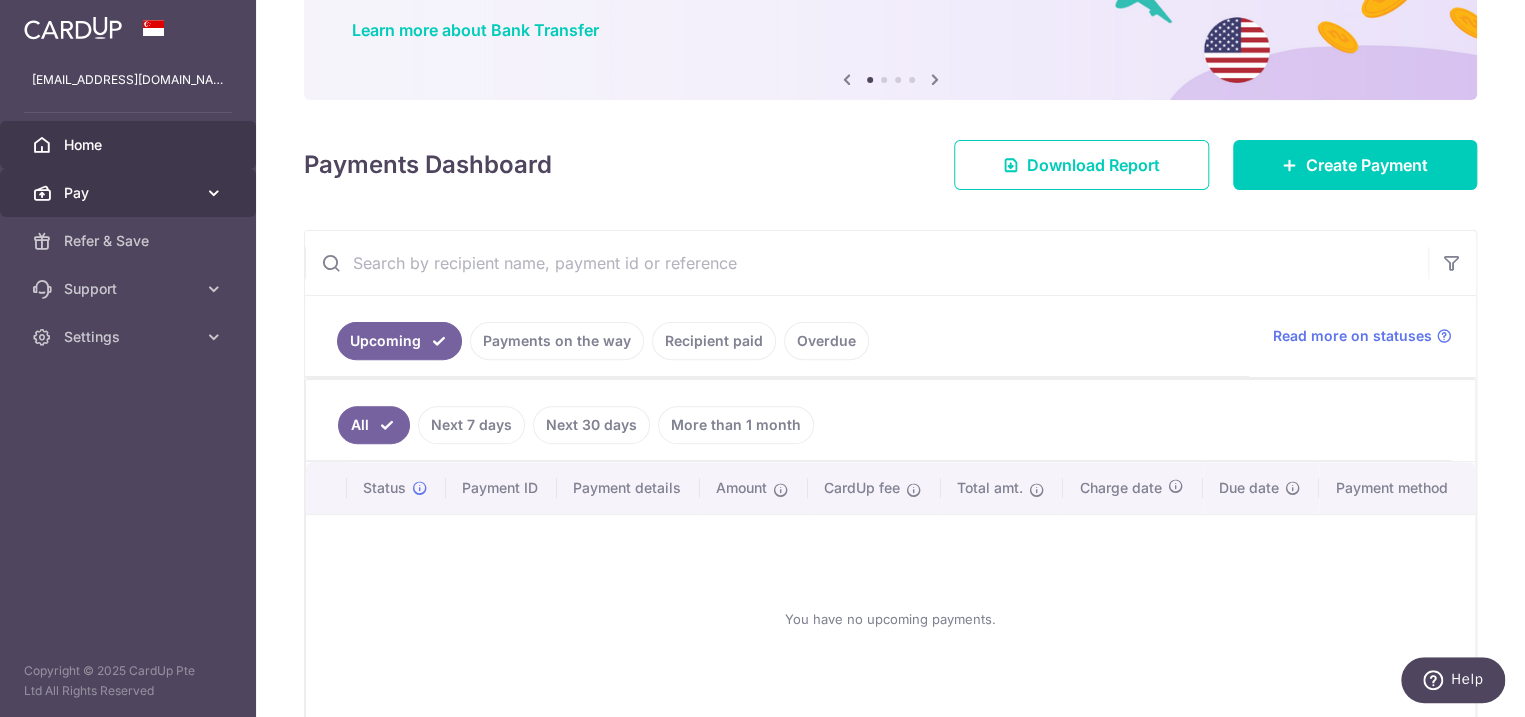 click on "Pay" at bounding box center [130, 193] 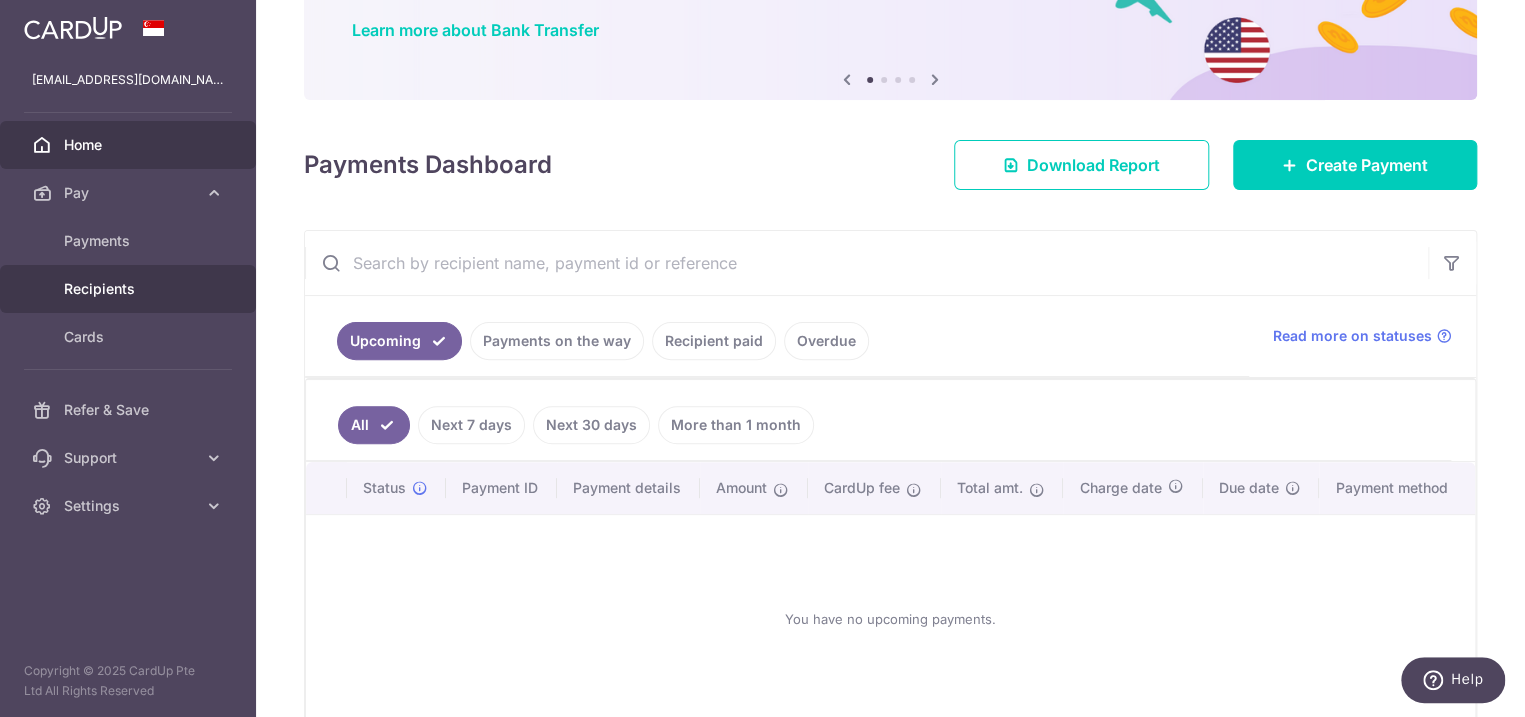 click on "Recipients" at bounding box center [130, 289] 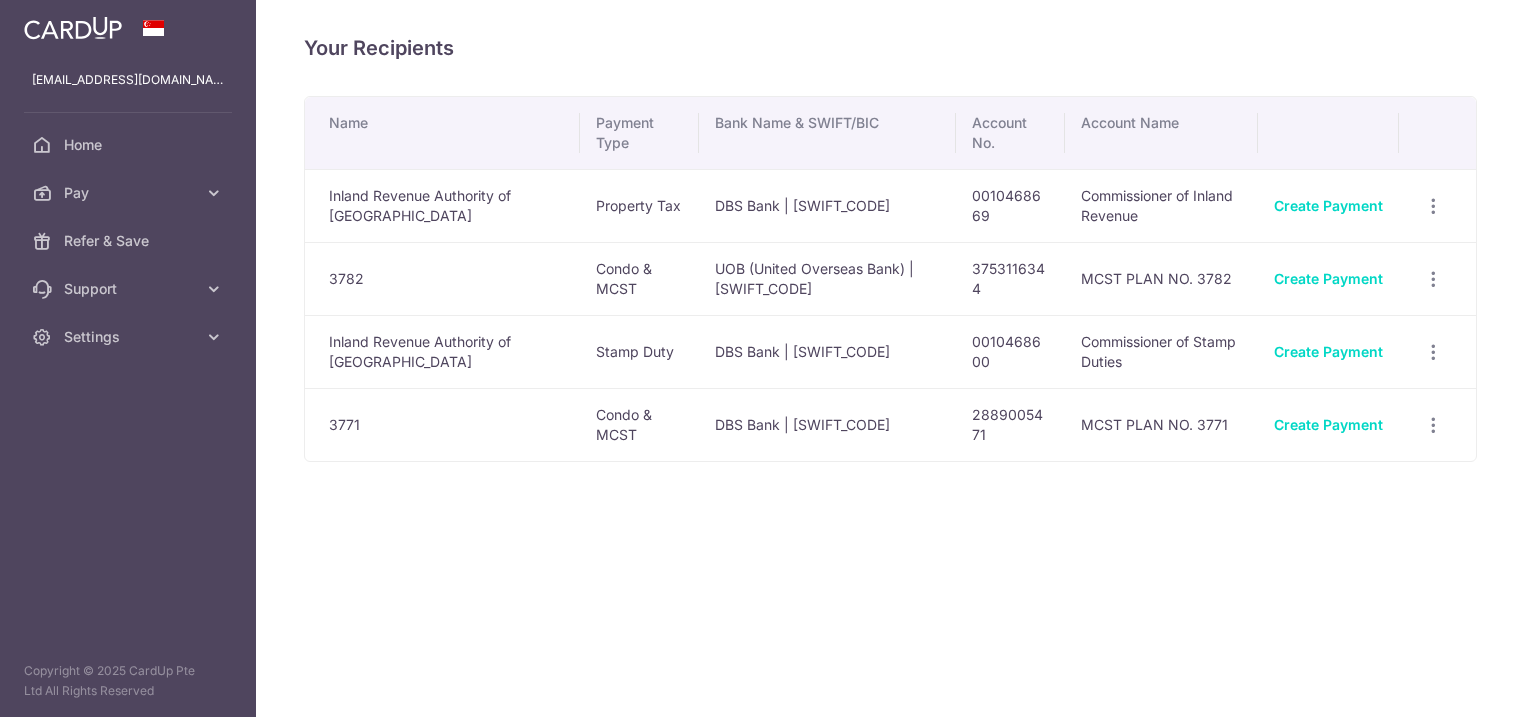 scroll, scrollTop: 0, scrollLeft: 0, axis: both 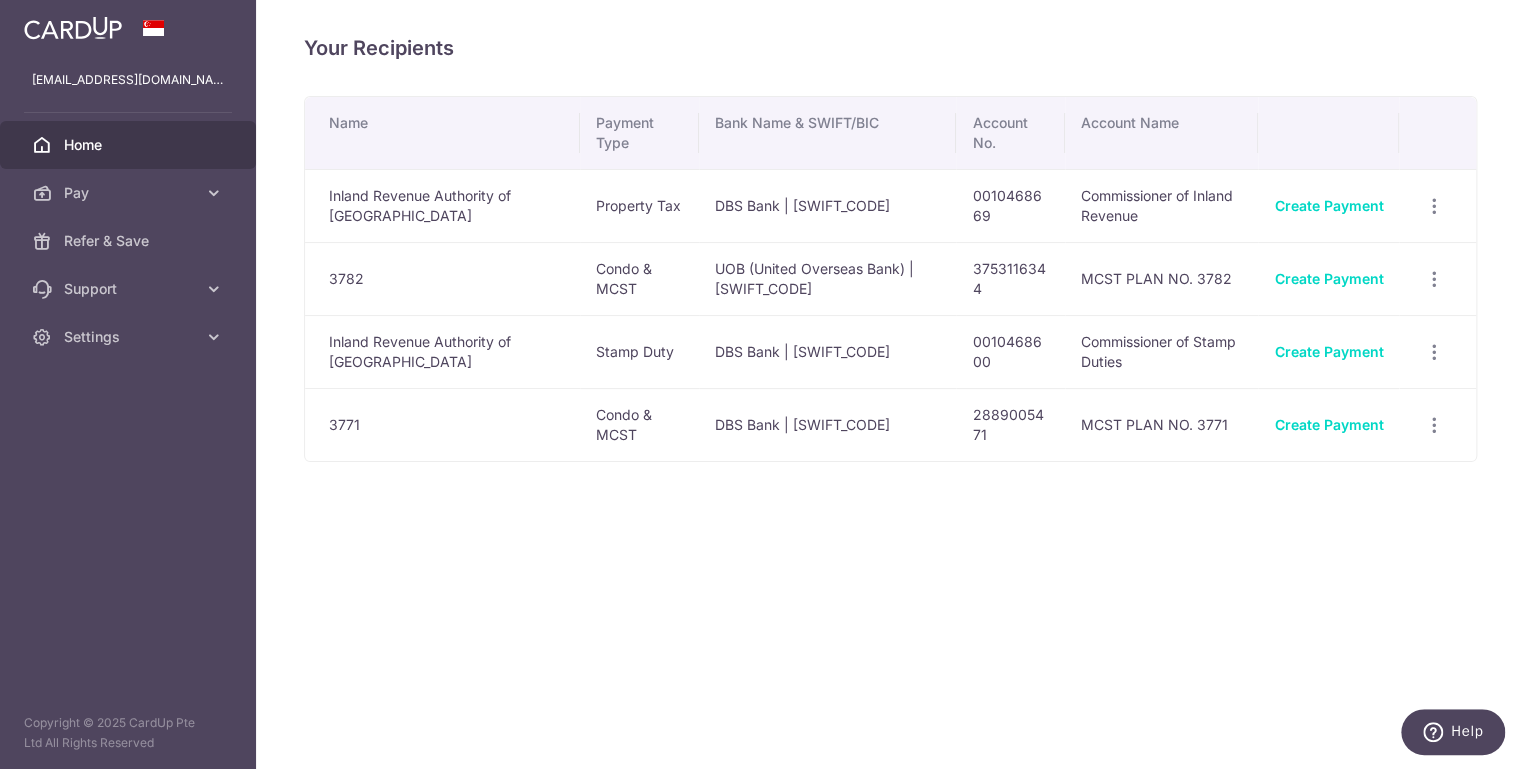 click on "Home" at bounding box center (130, 145) 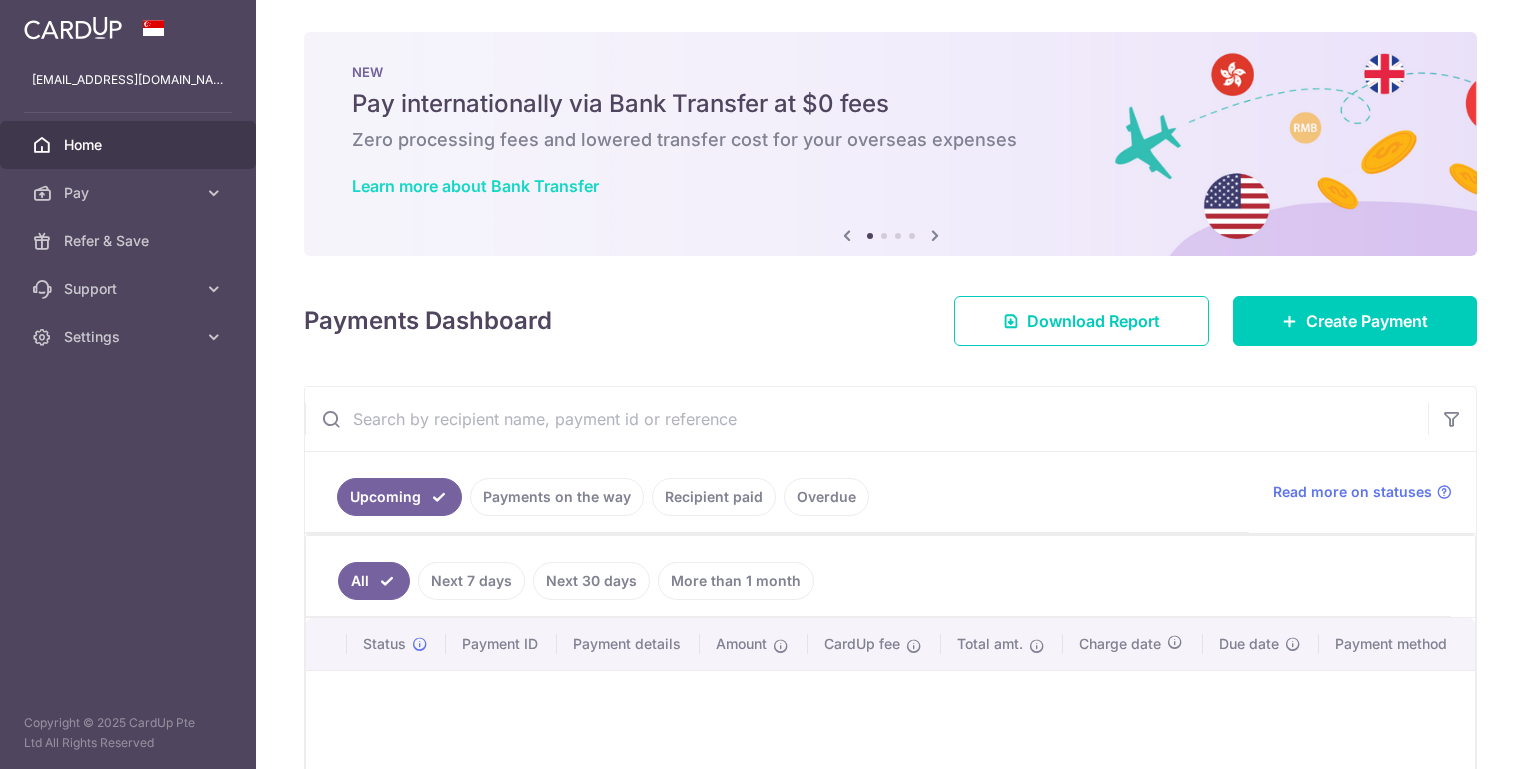 scroll, scrollTop: 0, scrollLeft: 0, axis: both 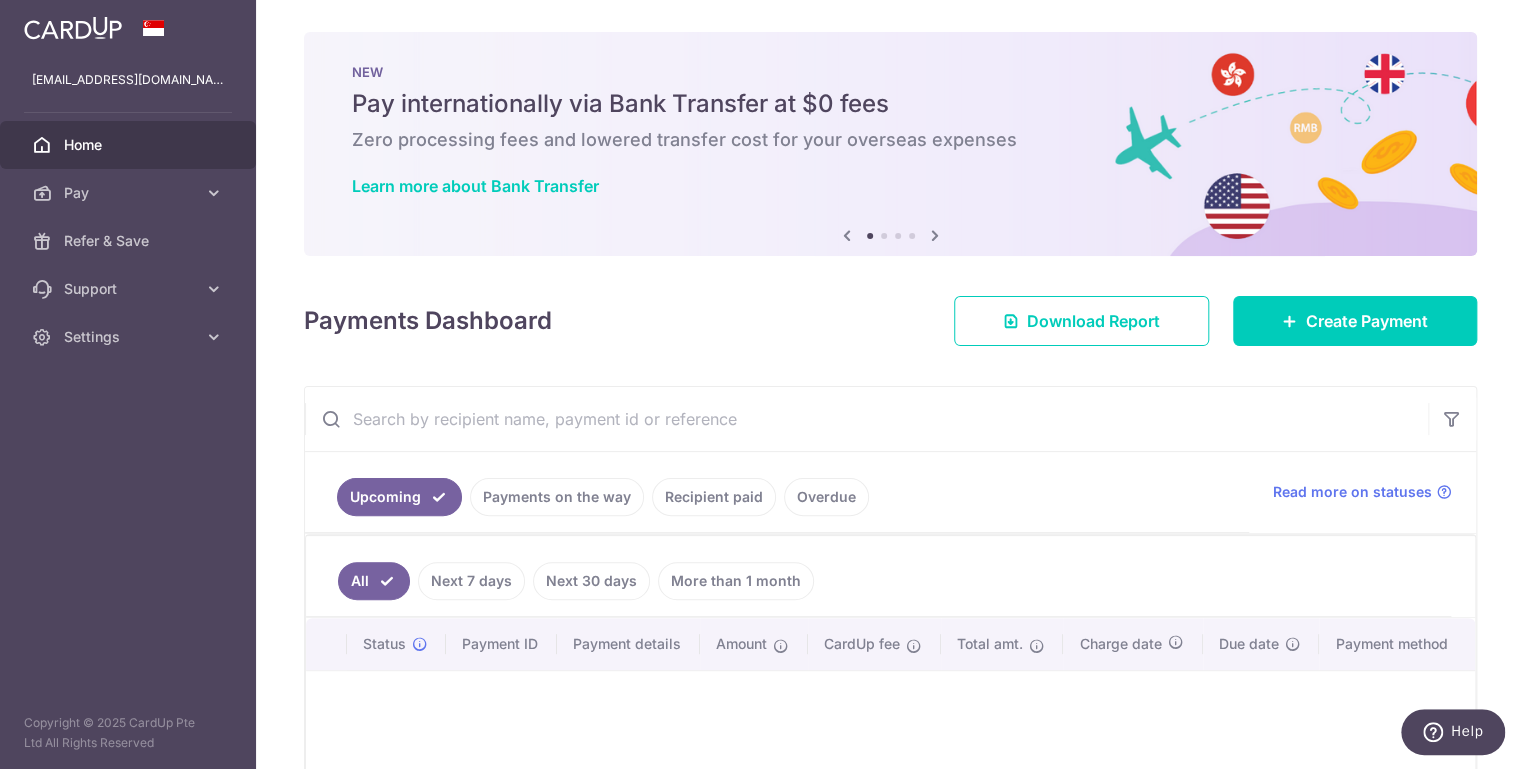 click on "Pay internationally via Bank Transfer at $0 fees" at bounding box center (890, 104) 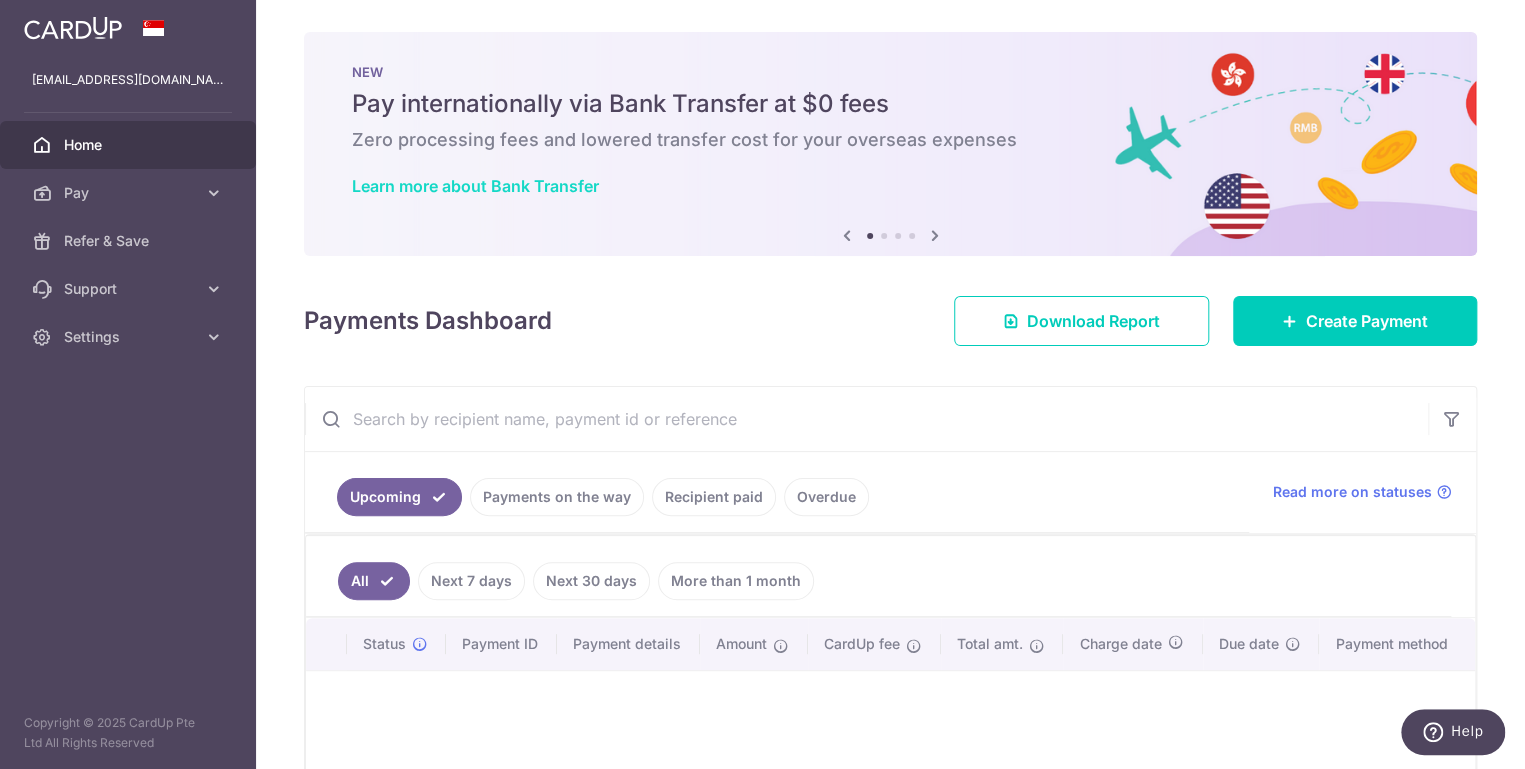 click on "Learn more about Bank Transfer" at bounding box center (475, 186) 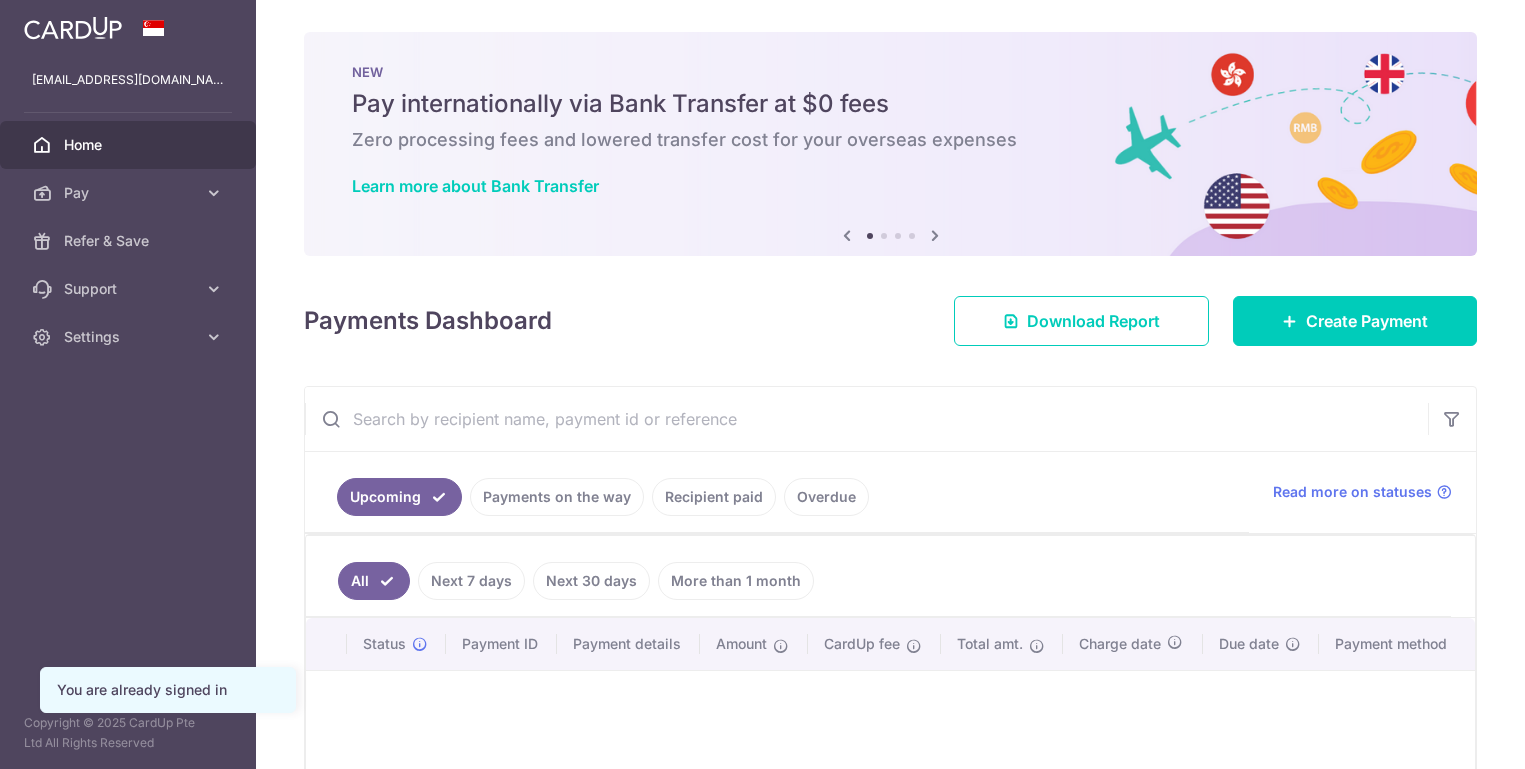 scroll, scrollTop: 0, scrollLeft: 0, axis: both 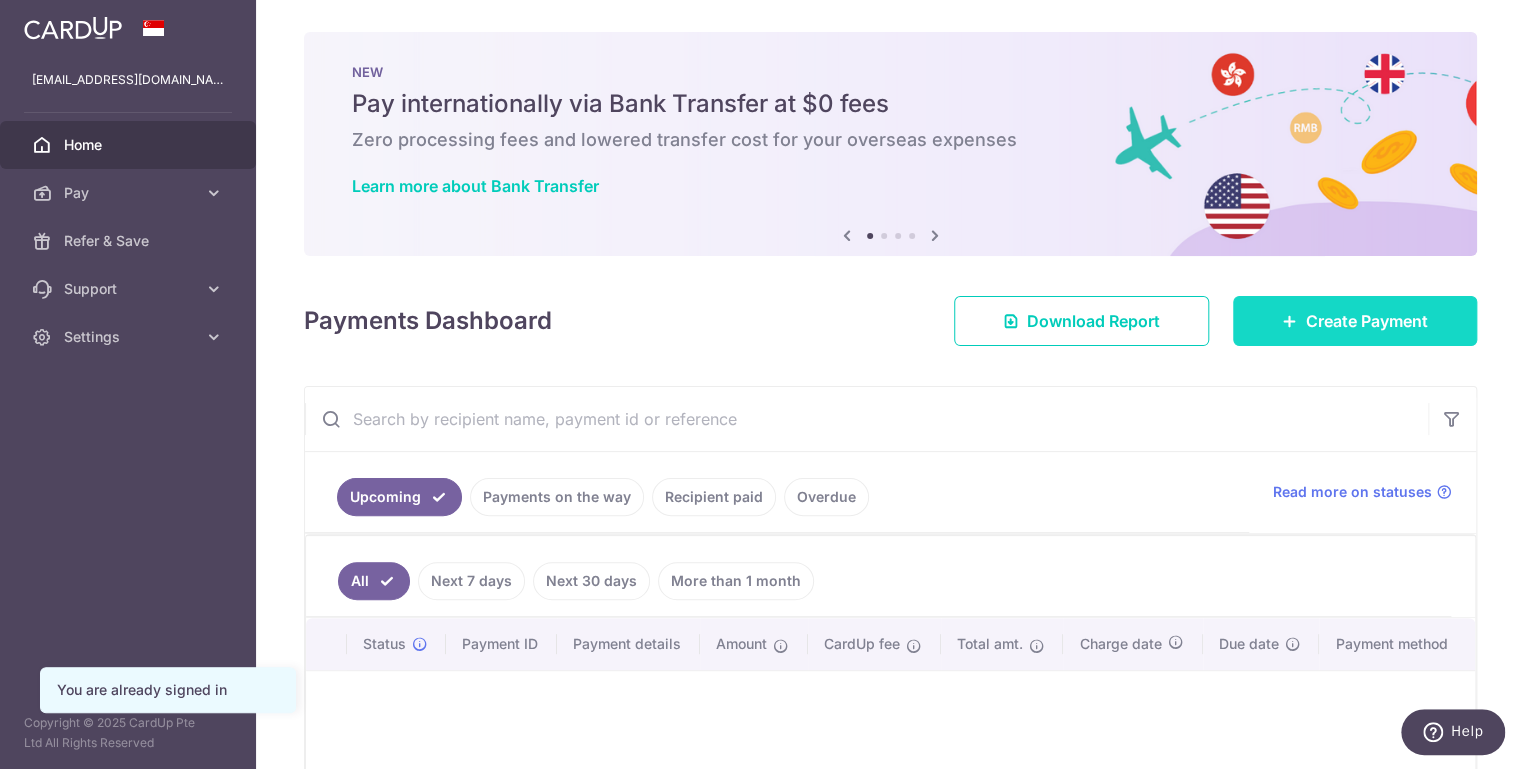 click on "Create Payment" at bounding box center [1355, 321] 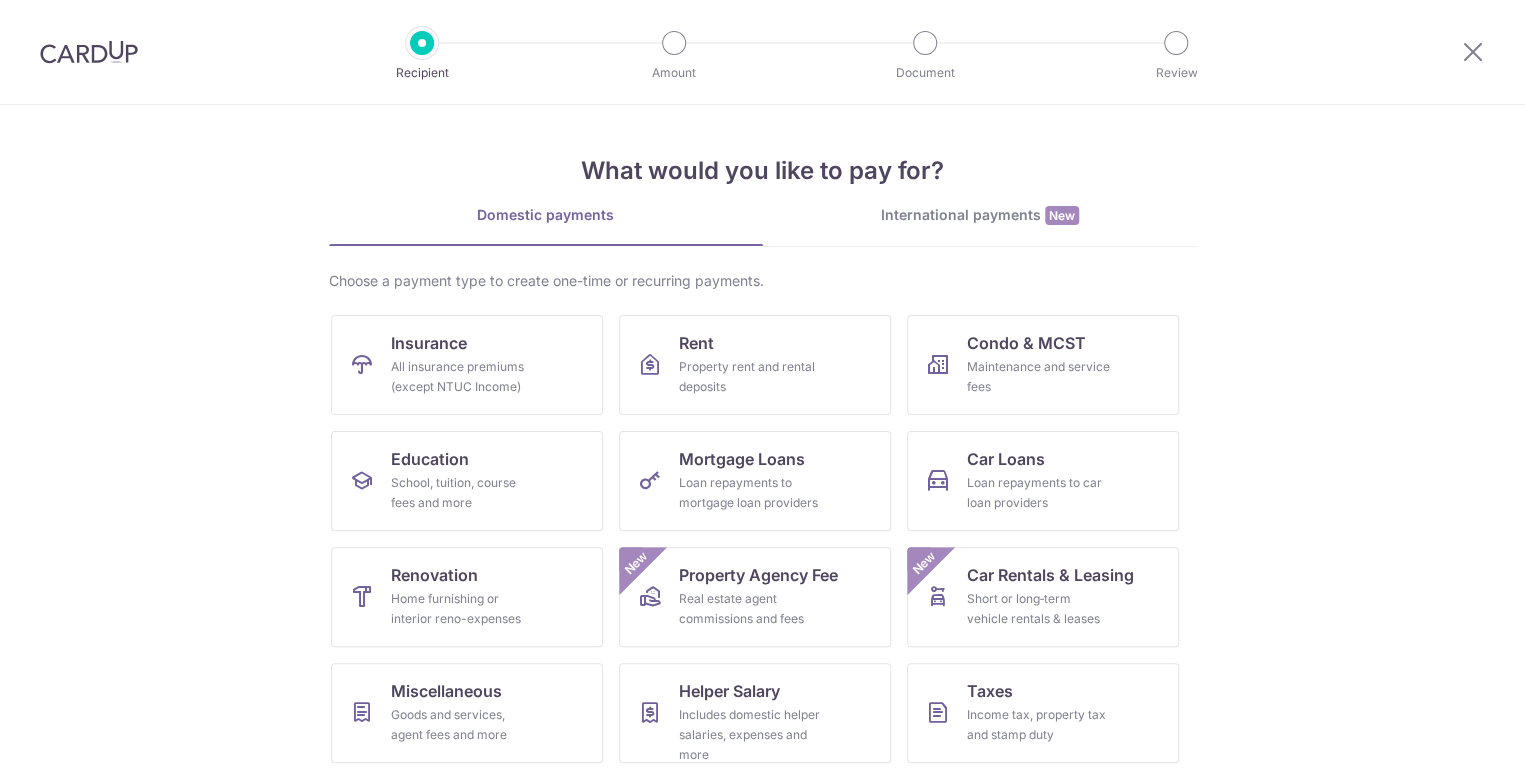 scroll, scrollTop: 0, scrollLeft: 0, axis: both 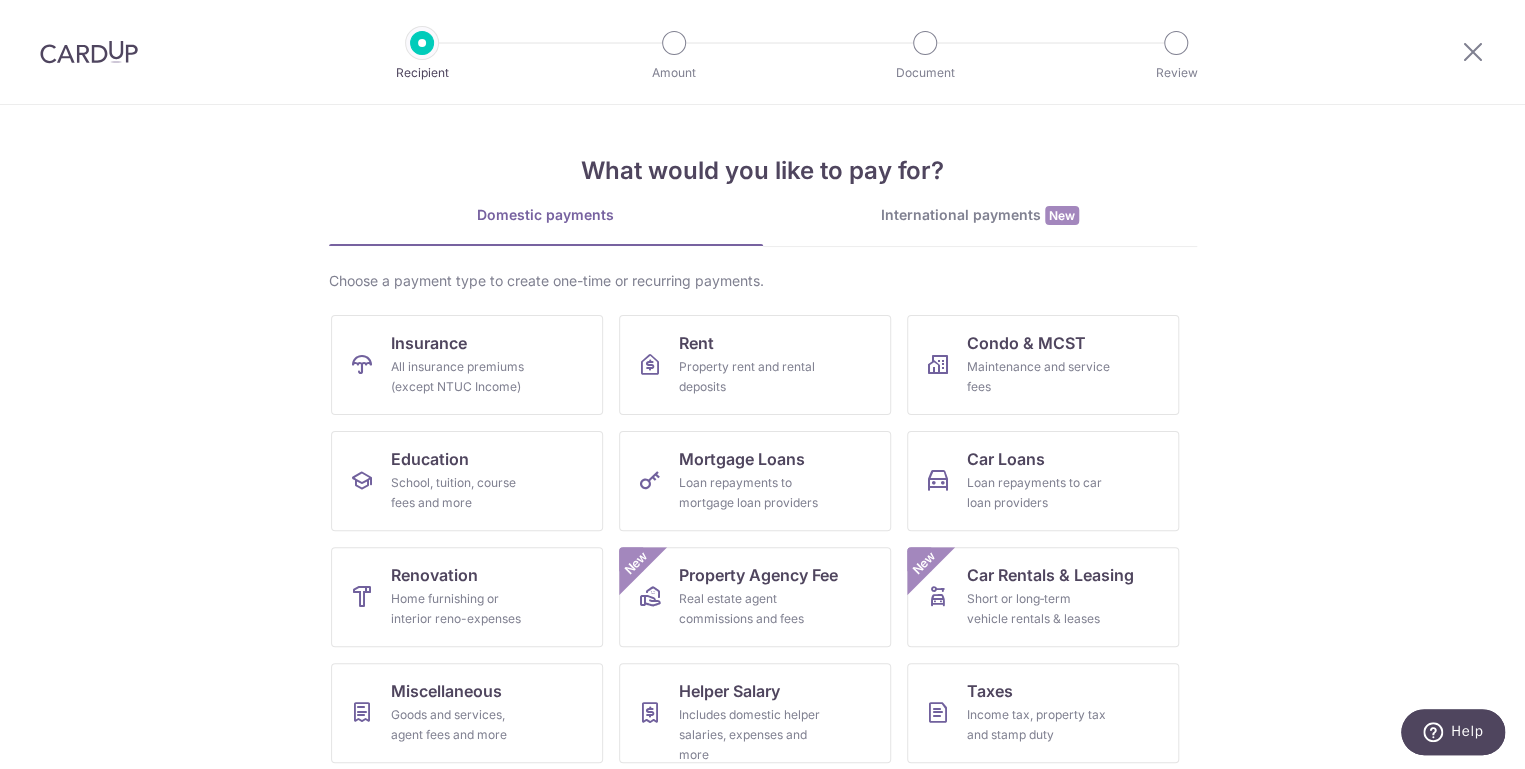 click on "International payments
New" at bounding box center (980, 215) 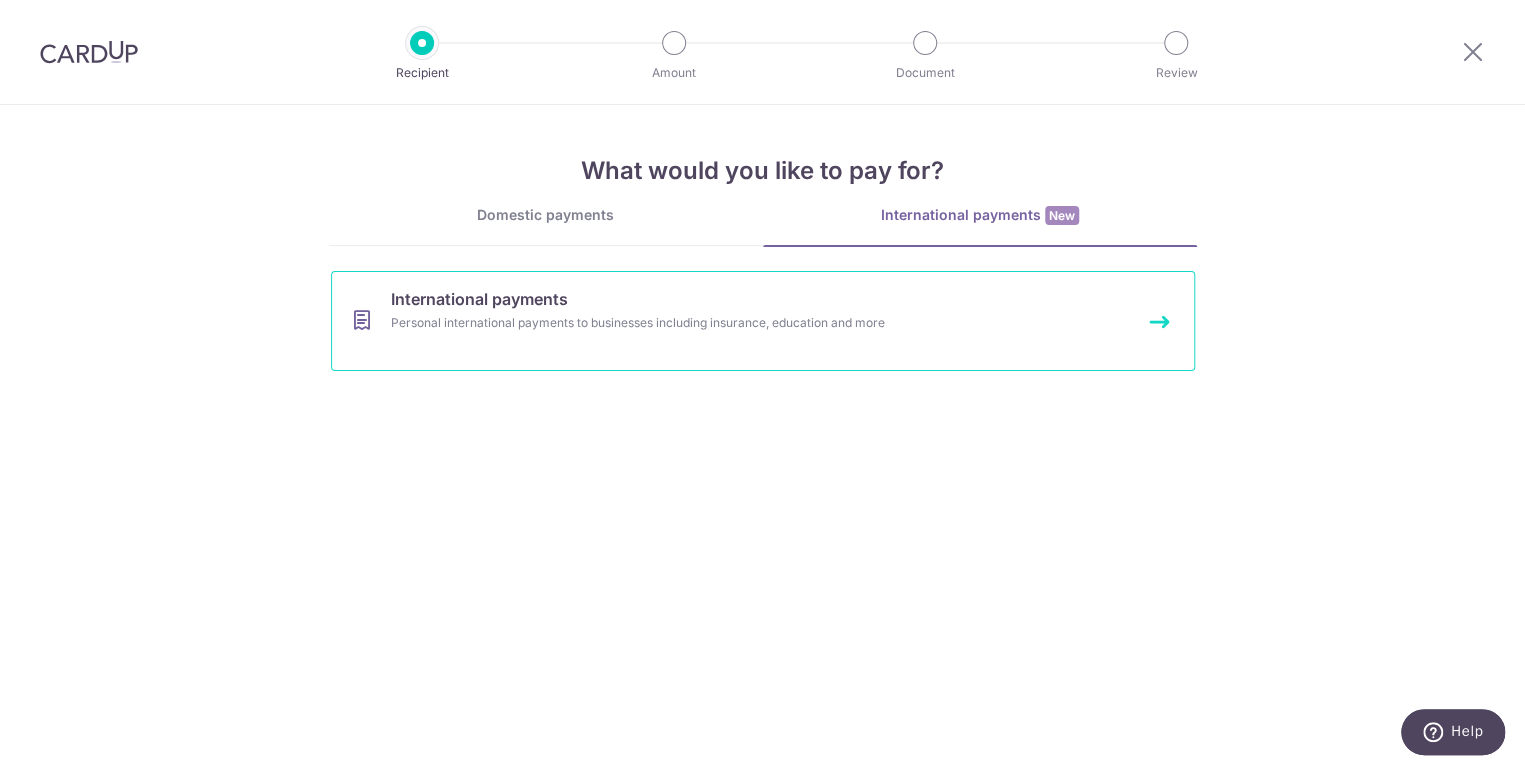 click on "Personal international payments to businesses including insurance, education and more" at bounding box center [736, 323] 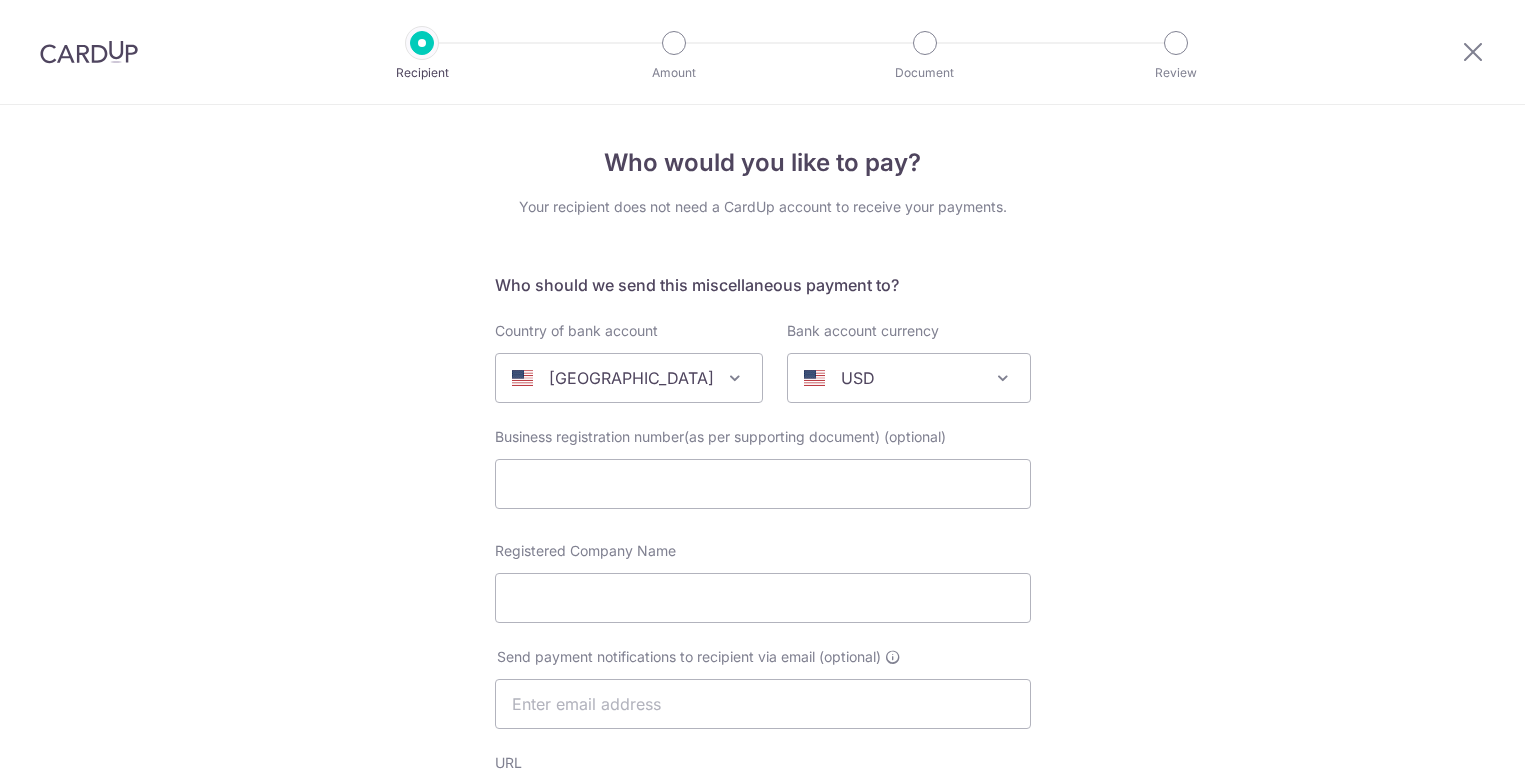 select 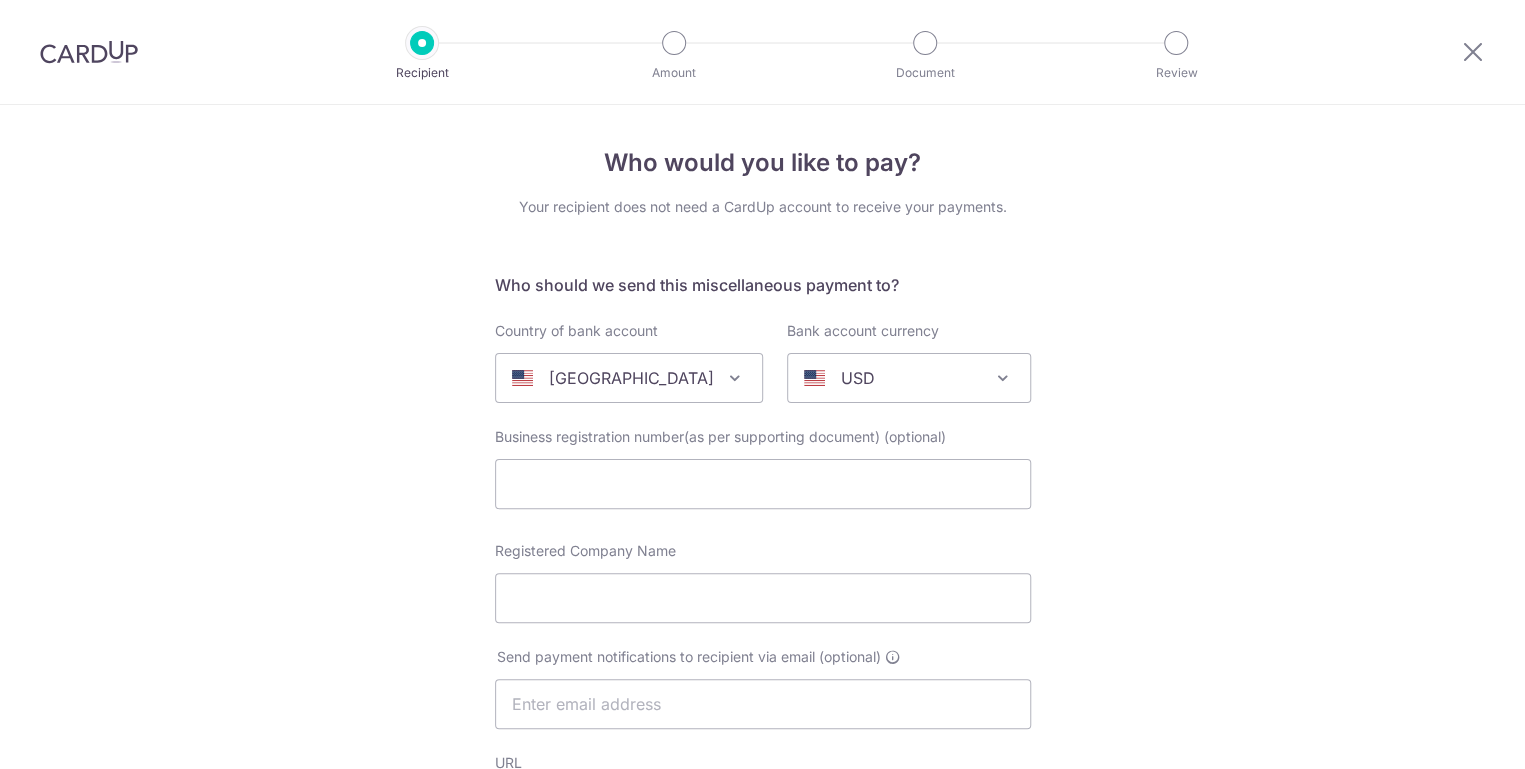 scroll, scrollTop: 0, scrollLeft: 0, axis: both 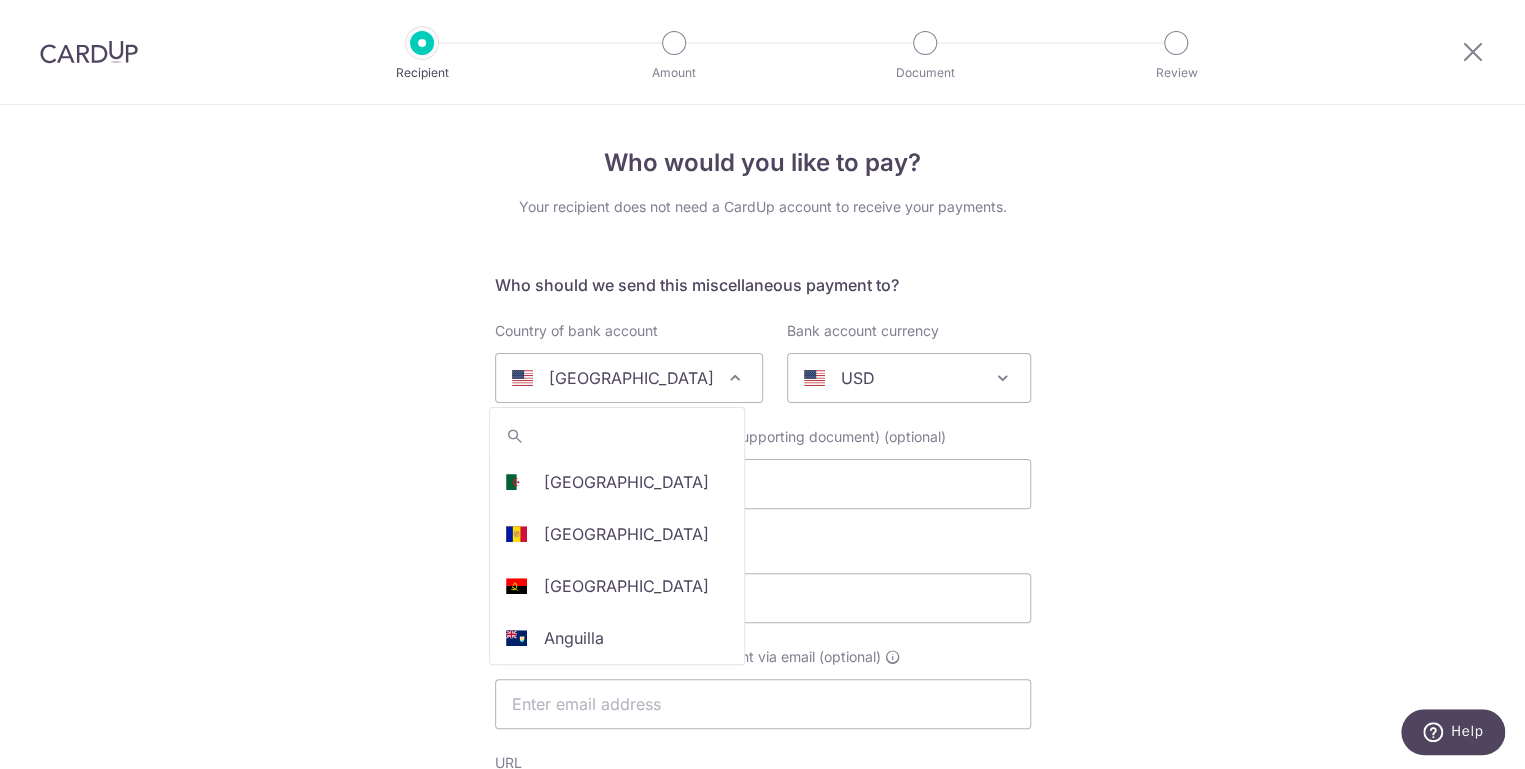 click on "United States" at bounding box center [613, 378] 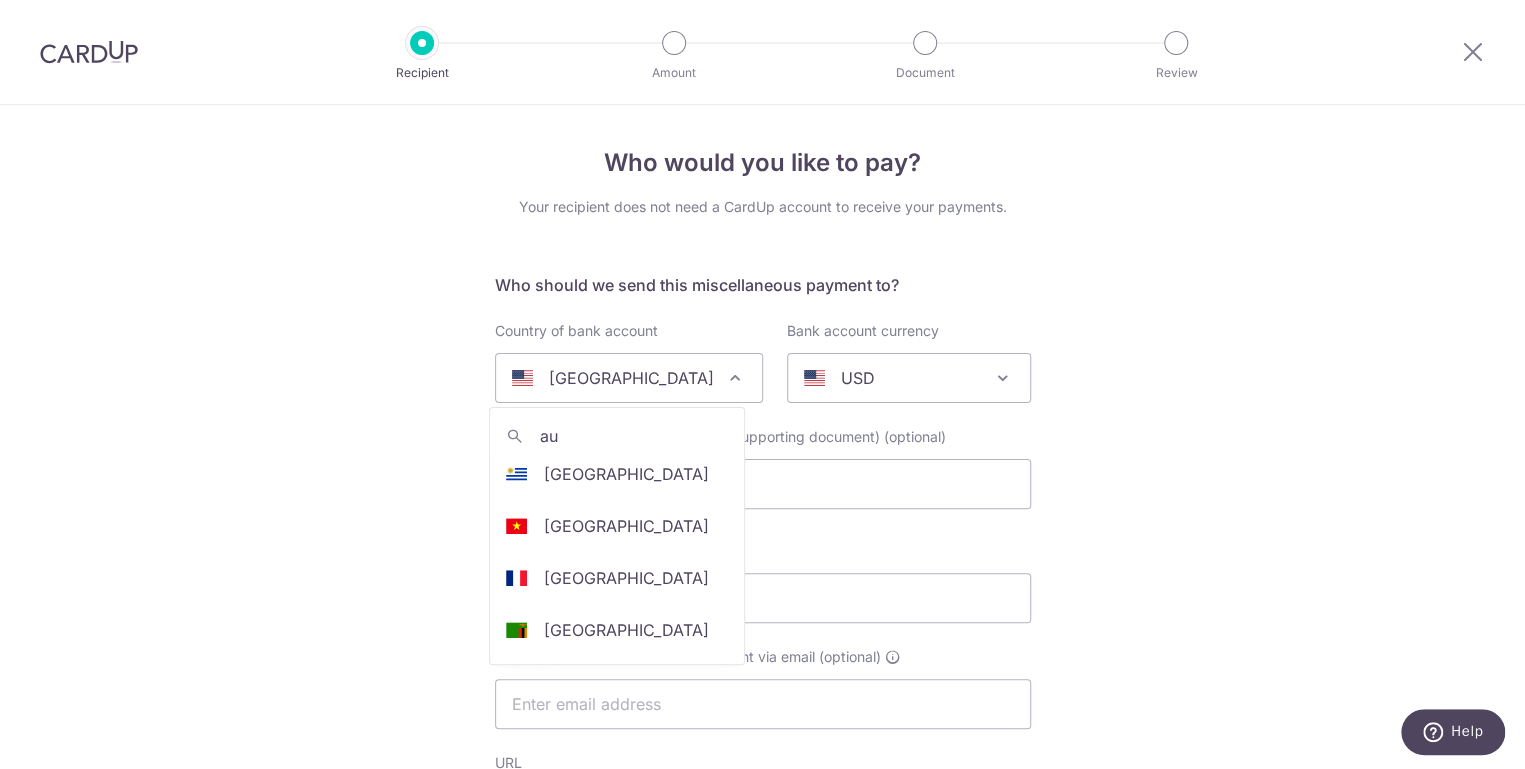 scroll, scrollTop: 0, scrollLeft: 0, axis: both 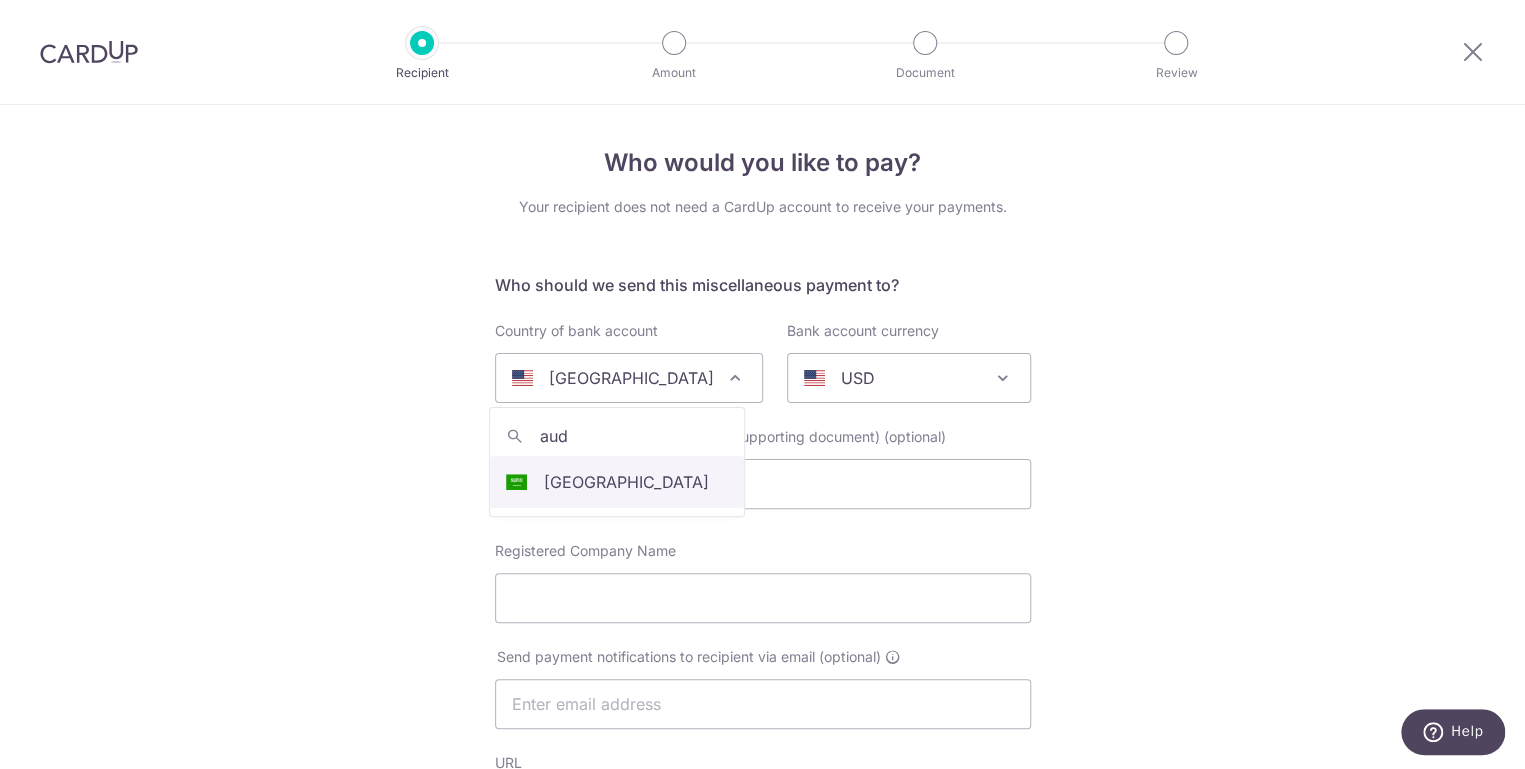 type on "au" 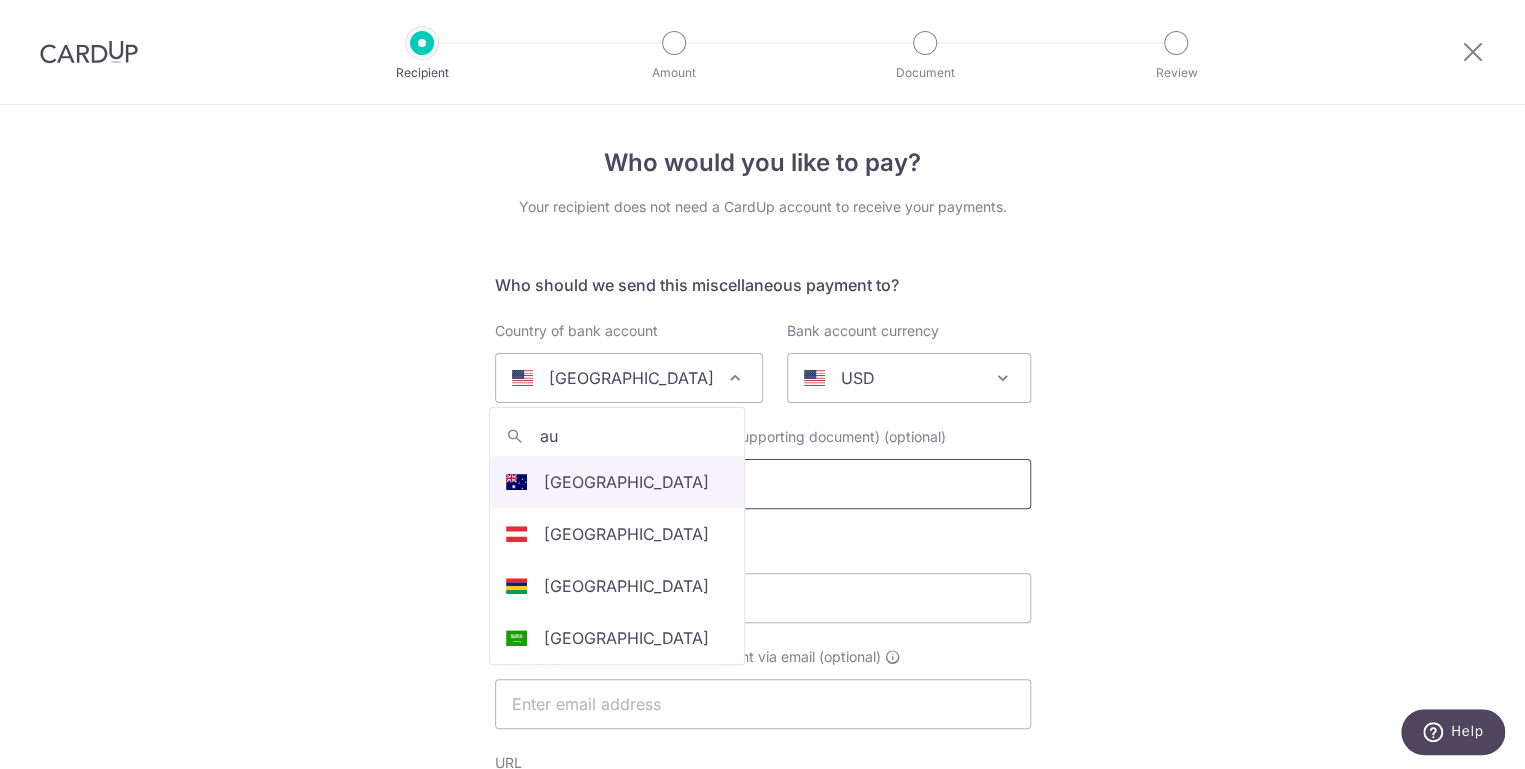 select on "13" 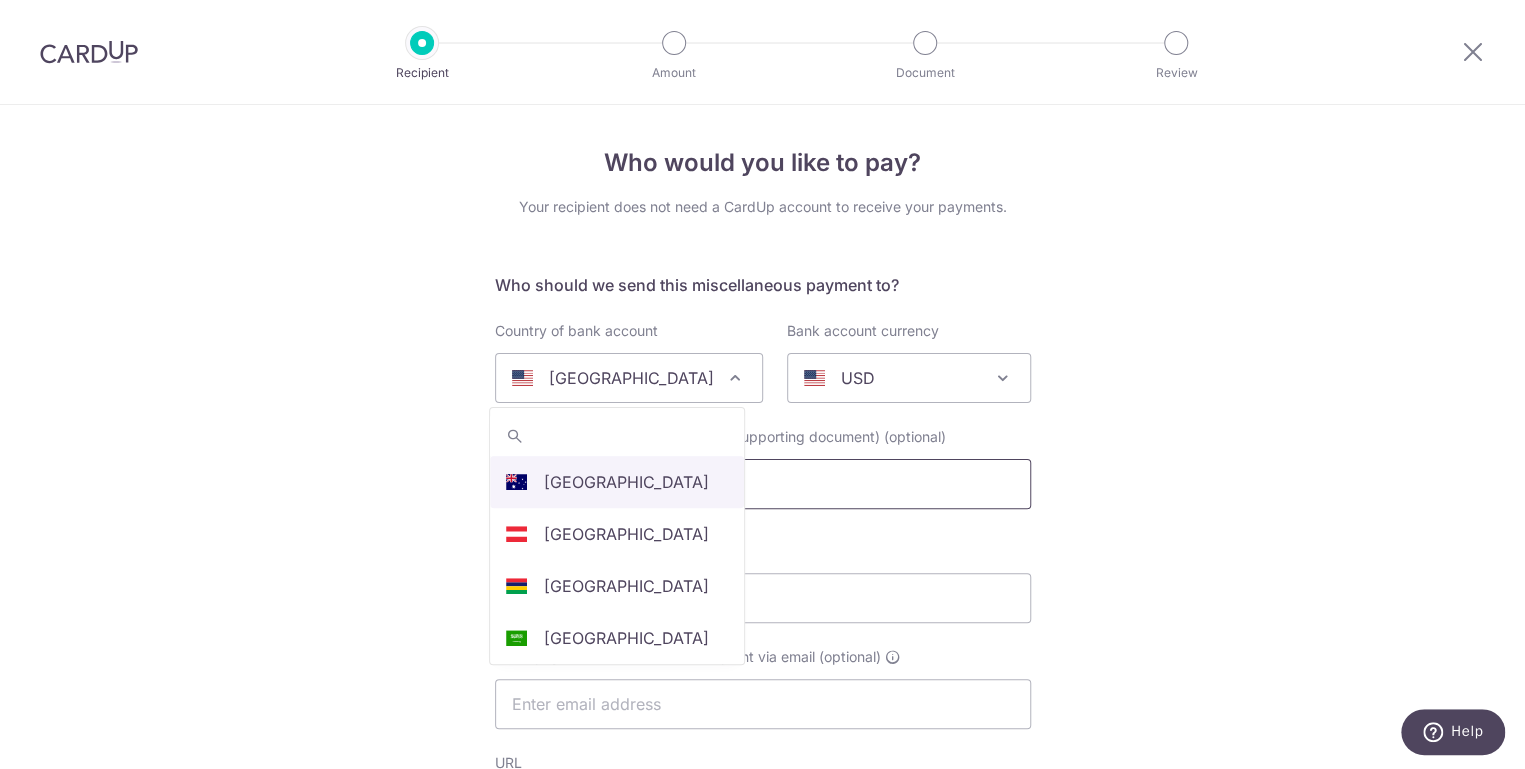 select 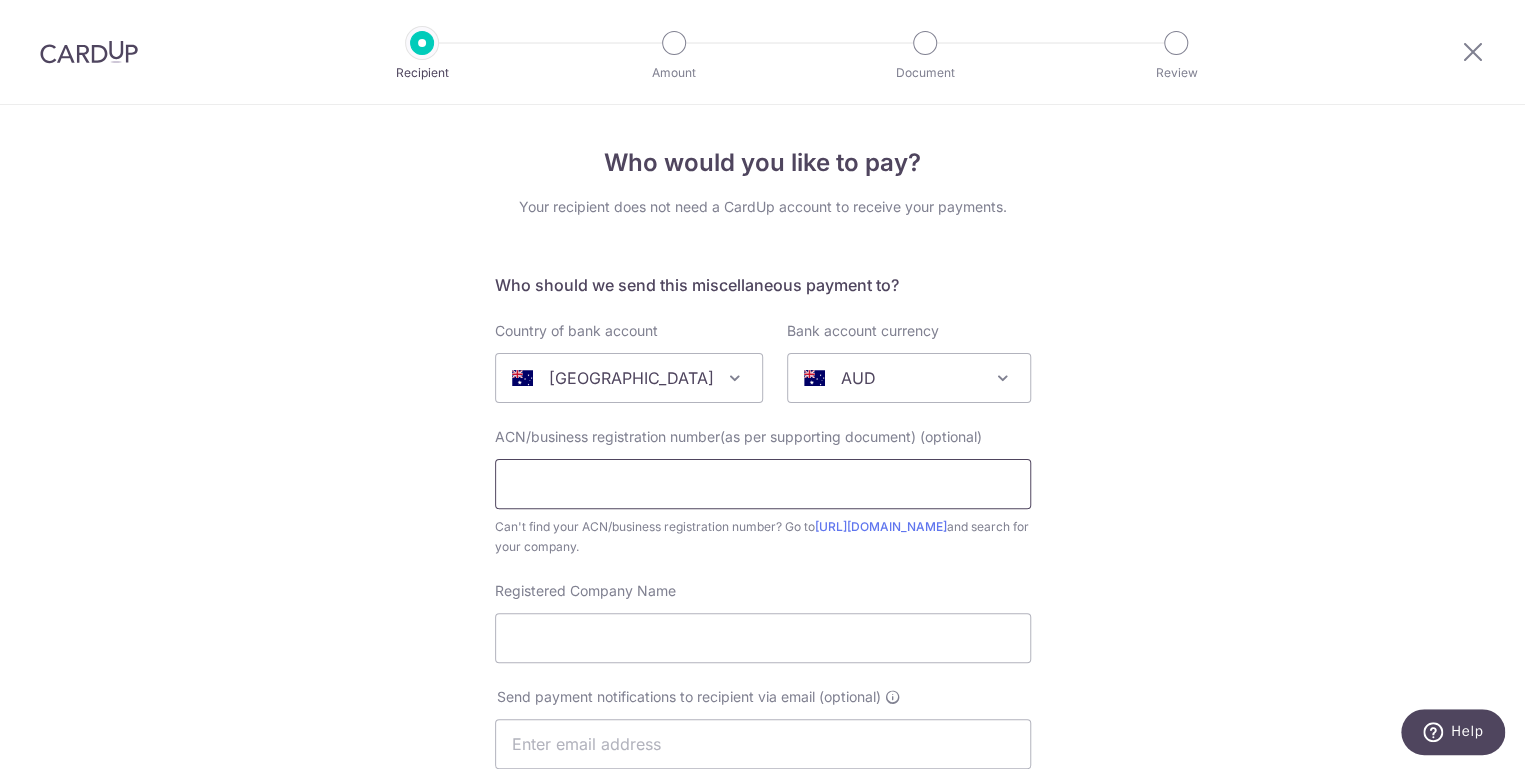 click at bounding box center (763, 484) 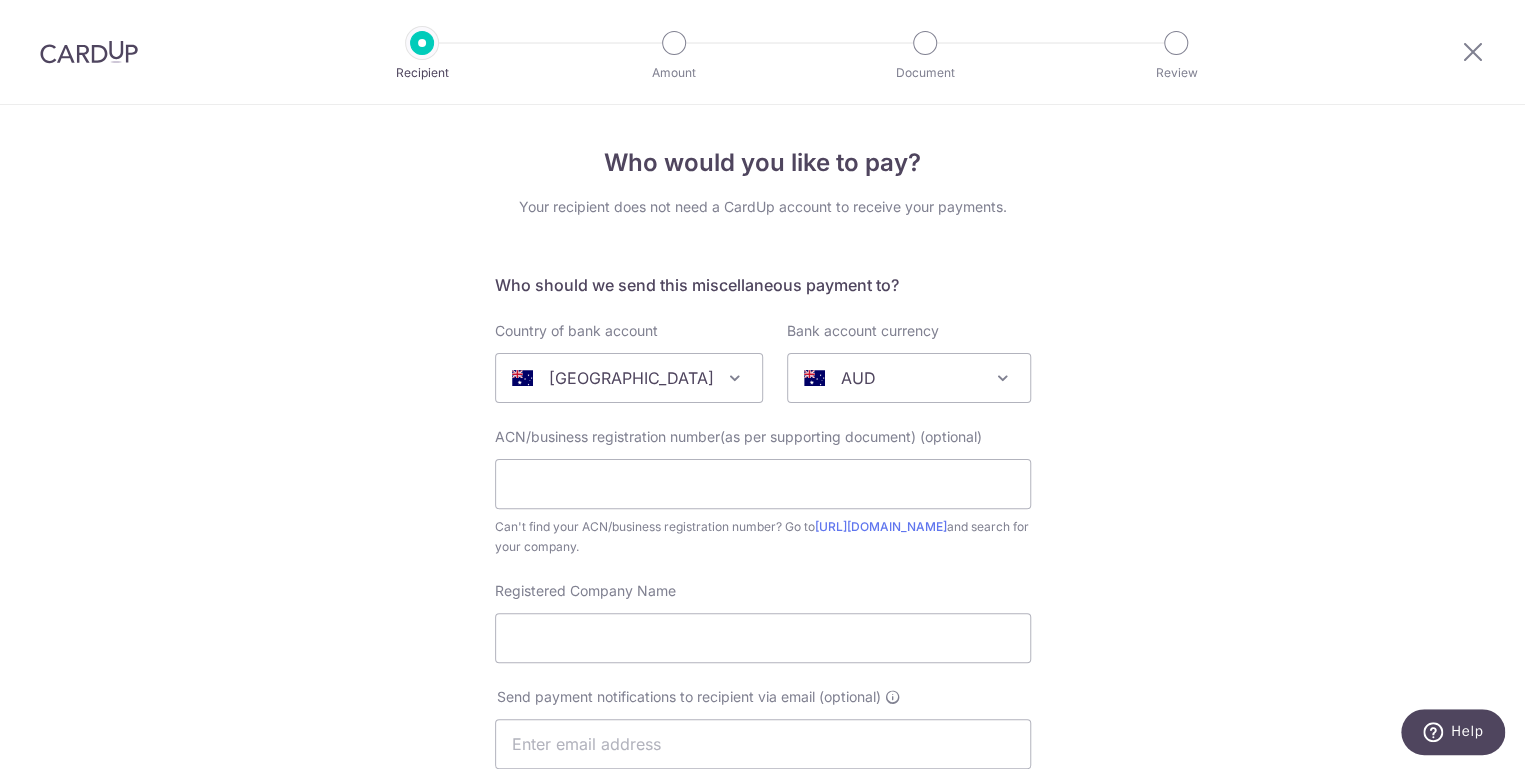 click on "AUD" at bounding box center (858, 378) 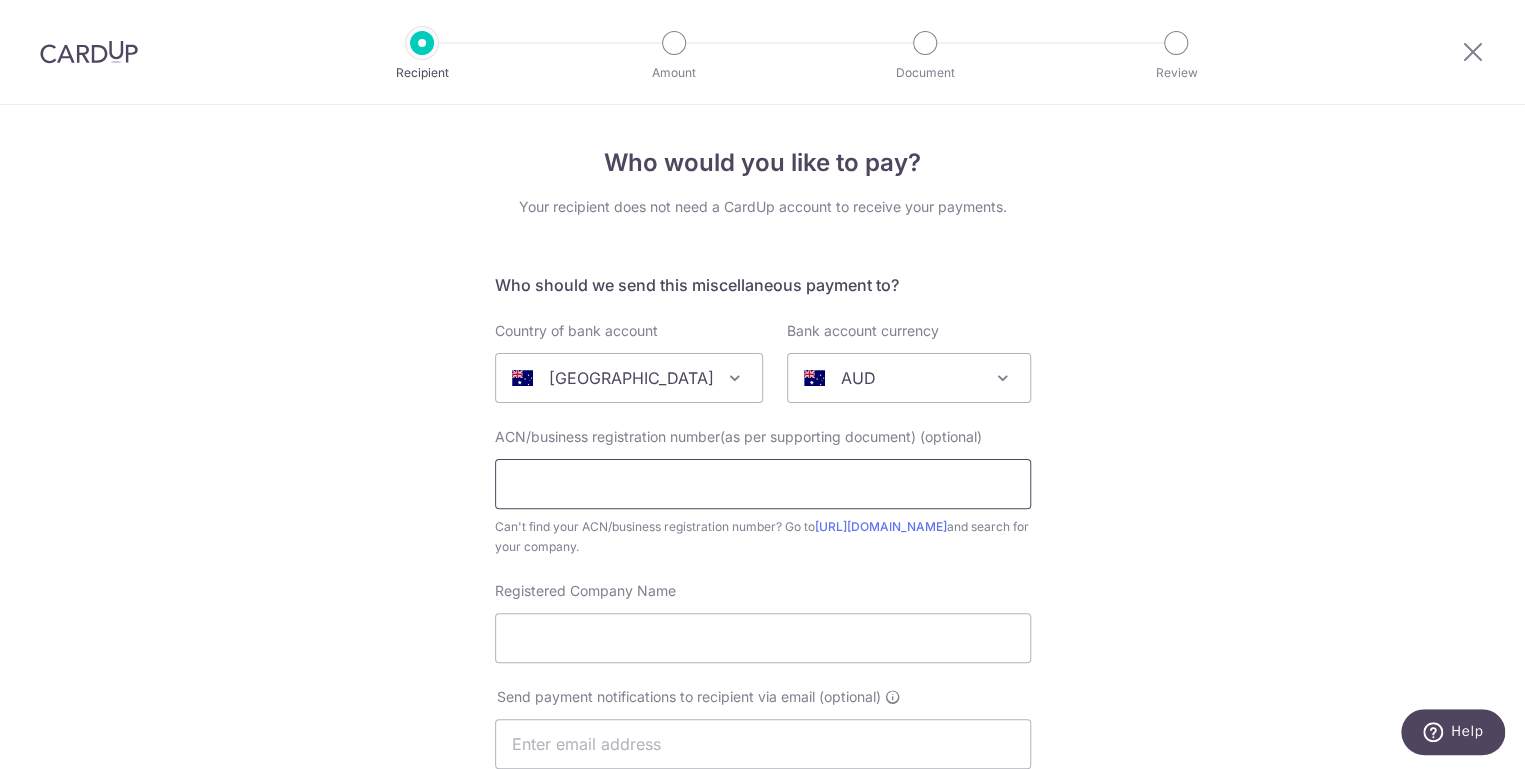 click at bounding box center [763, 484] 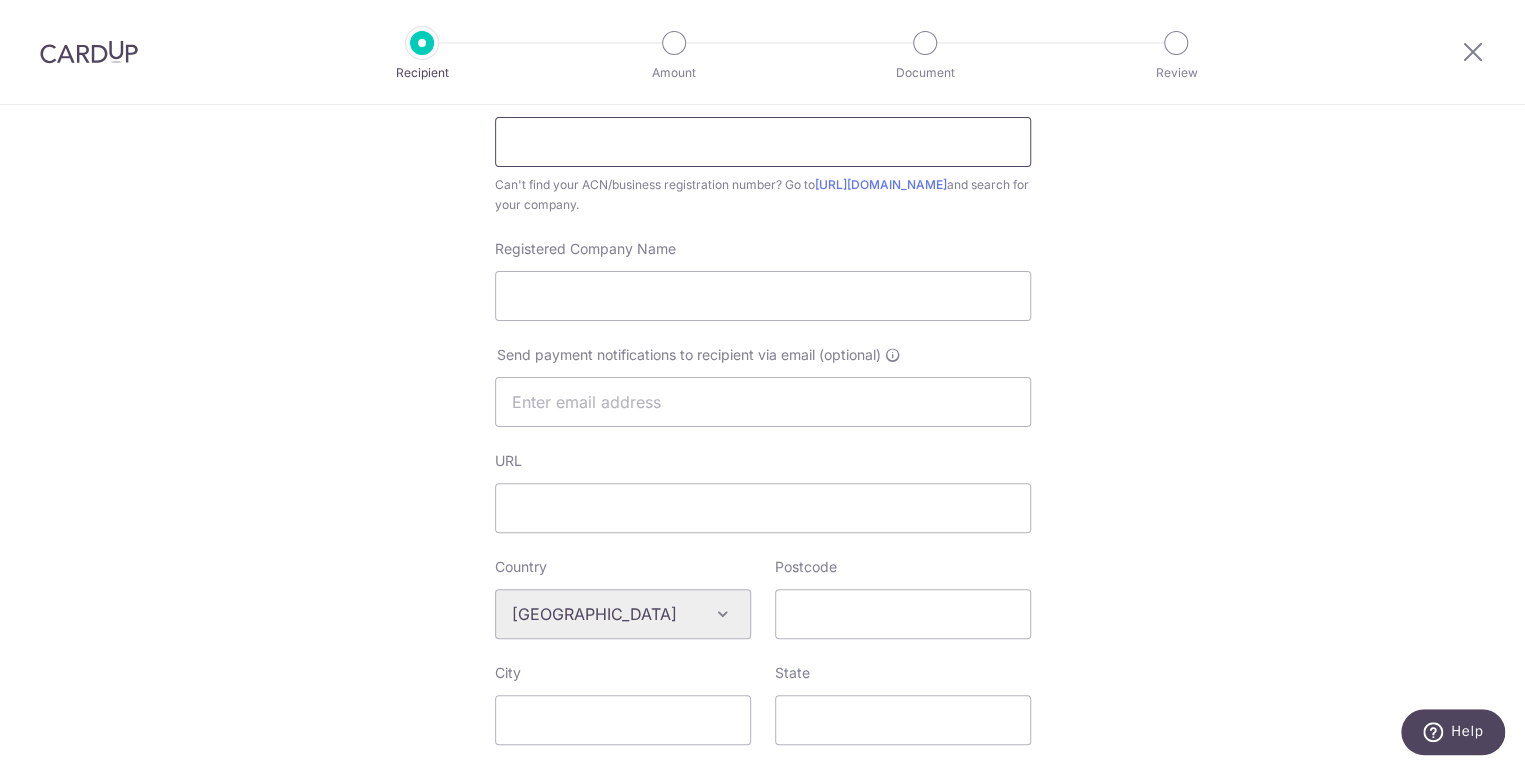 scroll, scrollTop: 181, scrollLeft: 0, axis: vertical 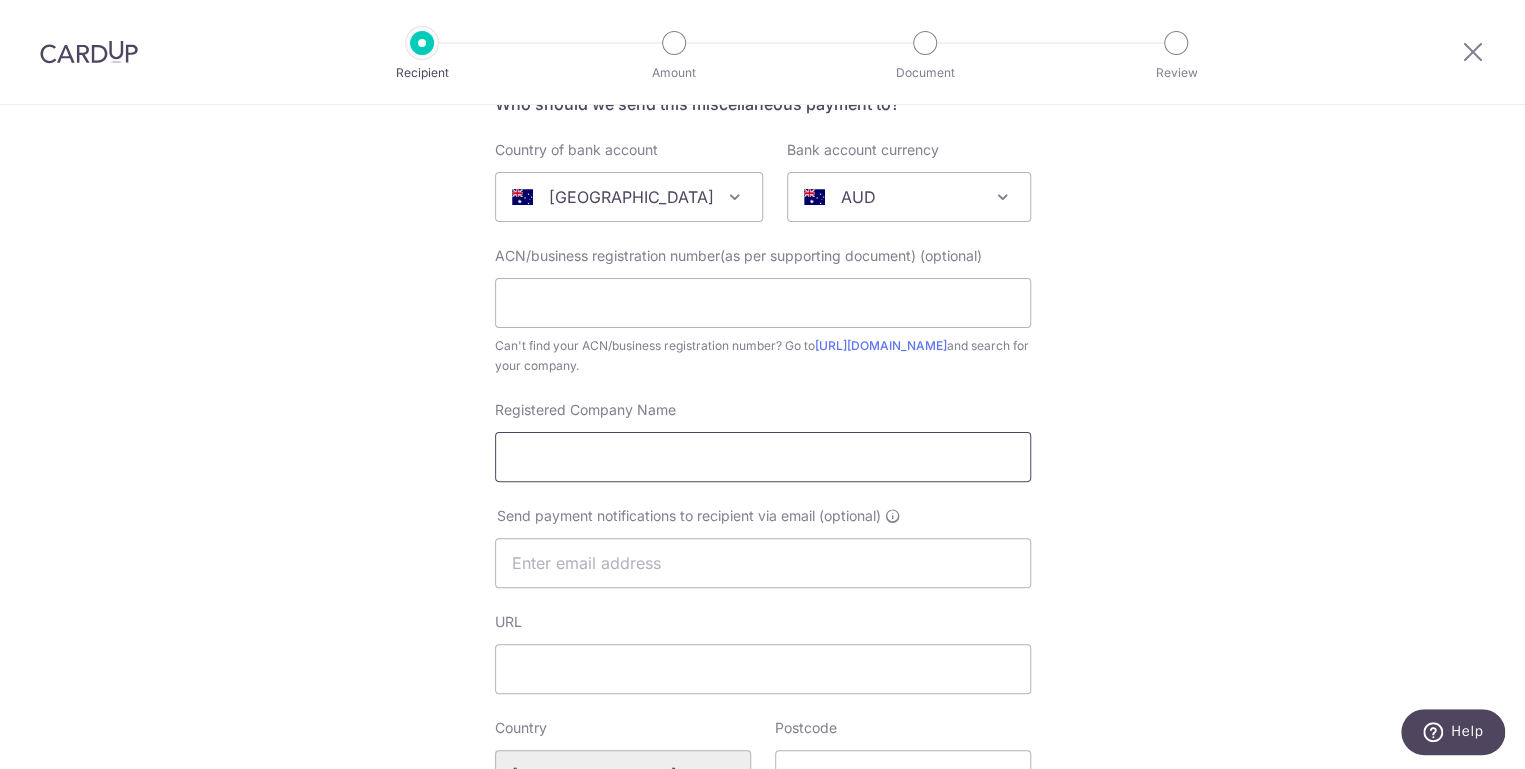 click on "Registered Company Name" at bounding box center (763, 457) 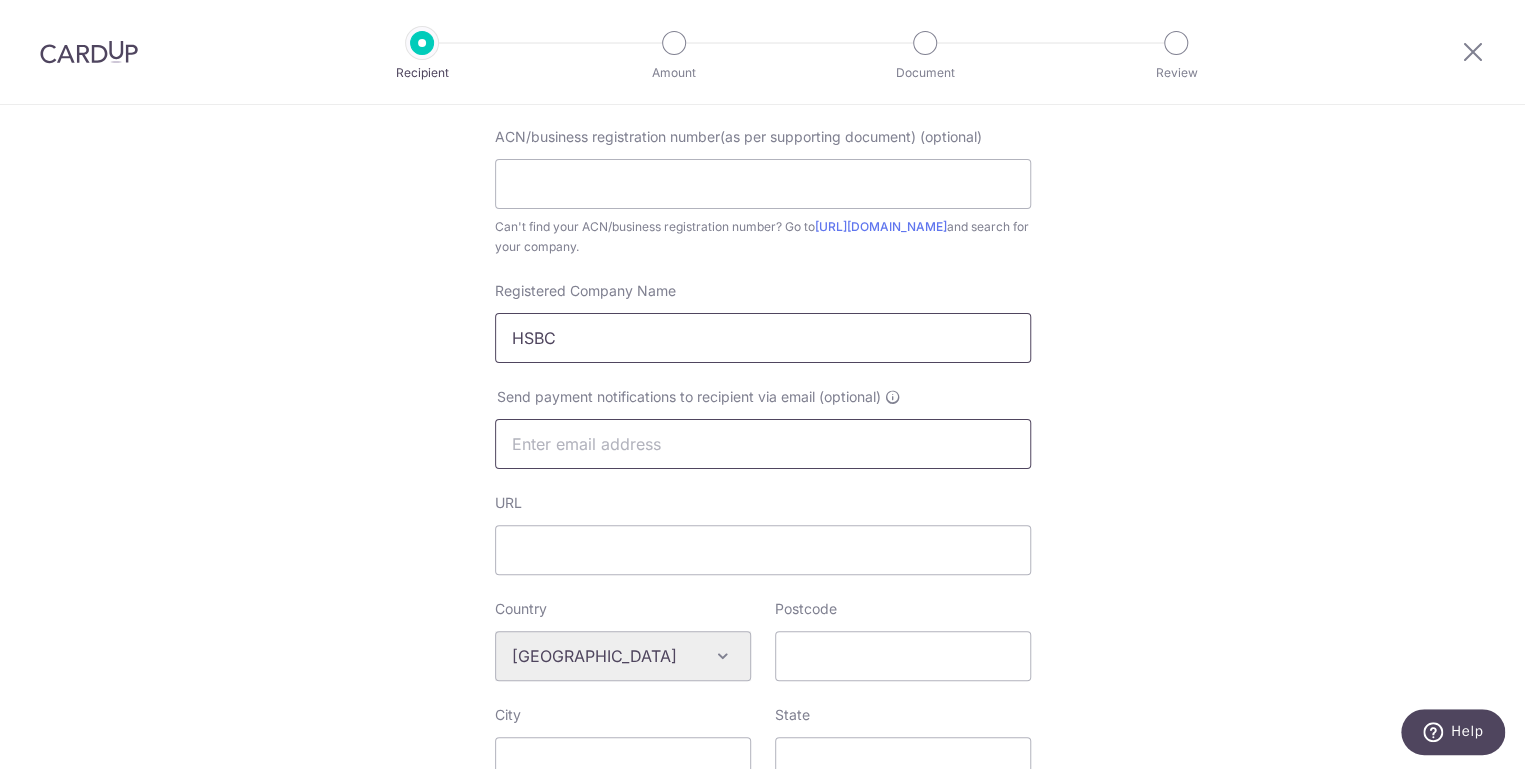 scroll, scrollTop: 318, scrollLeft: 0, axis: vertical 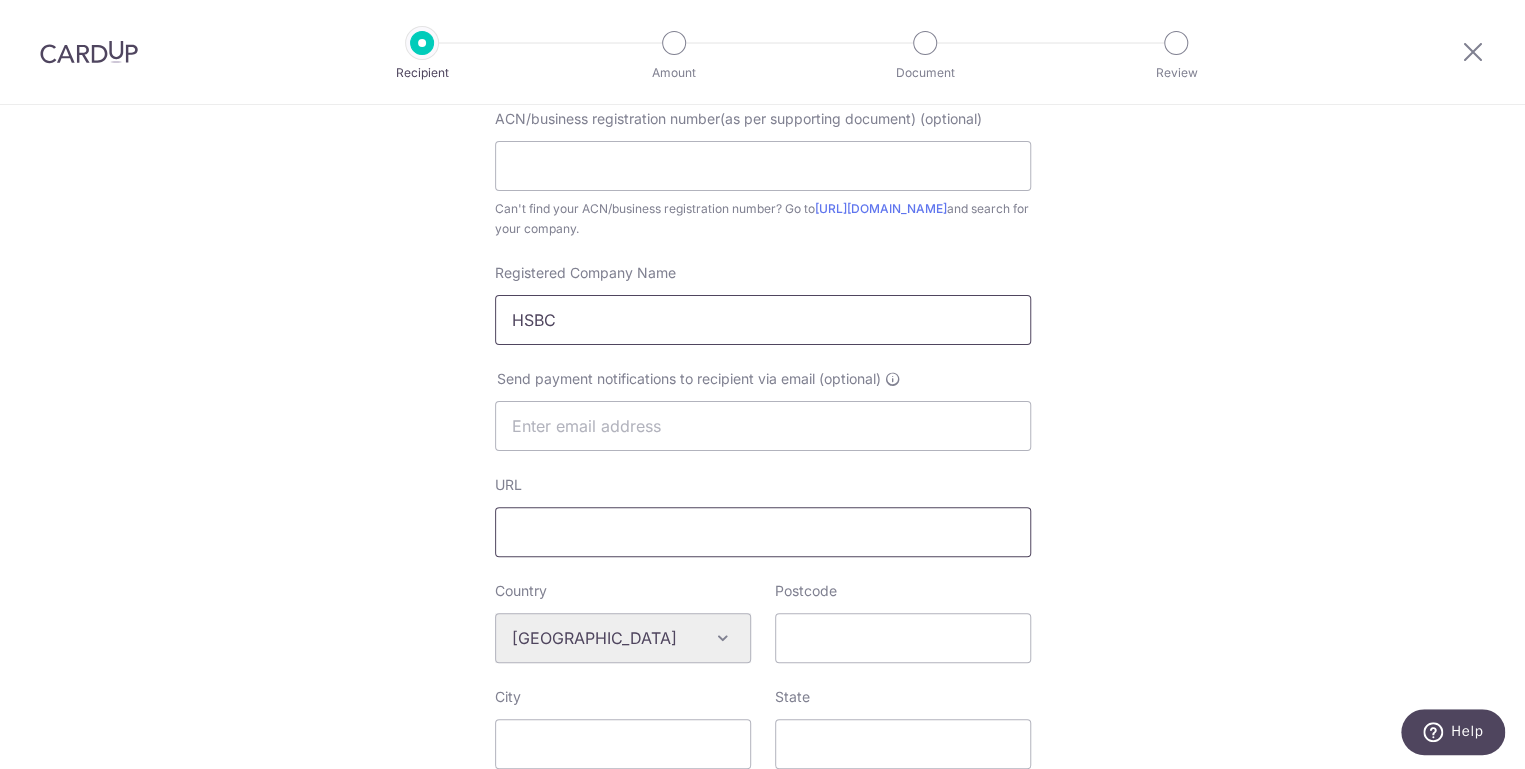 type on "HSBC" 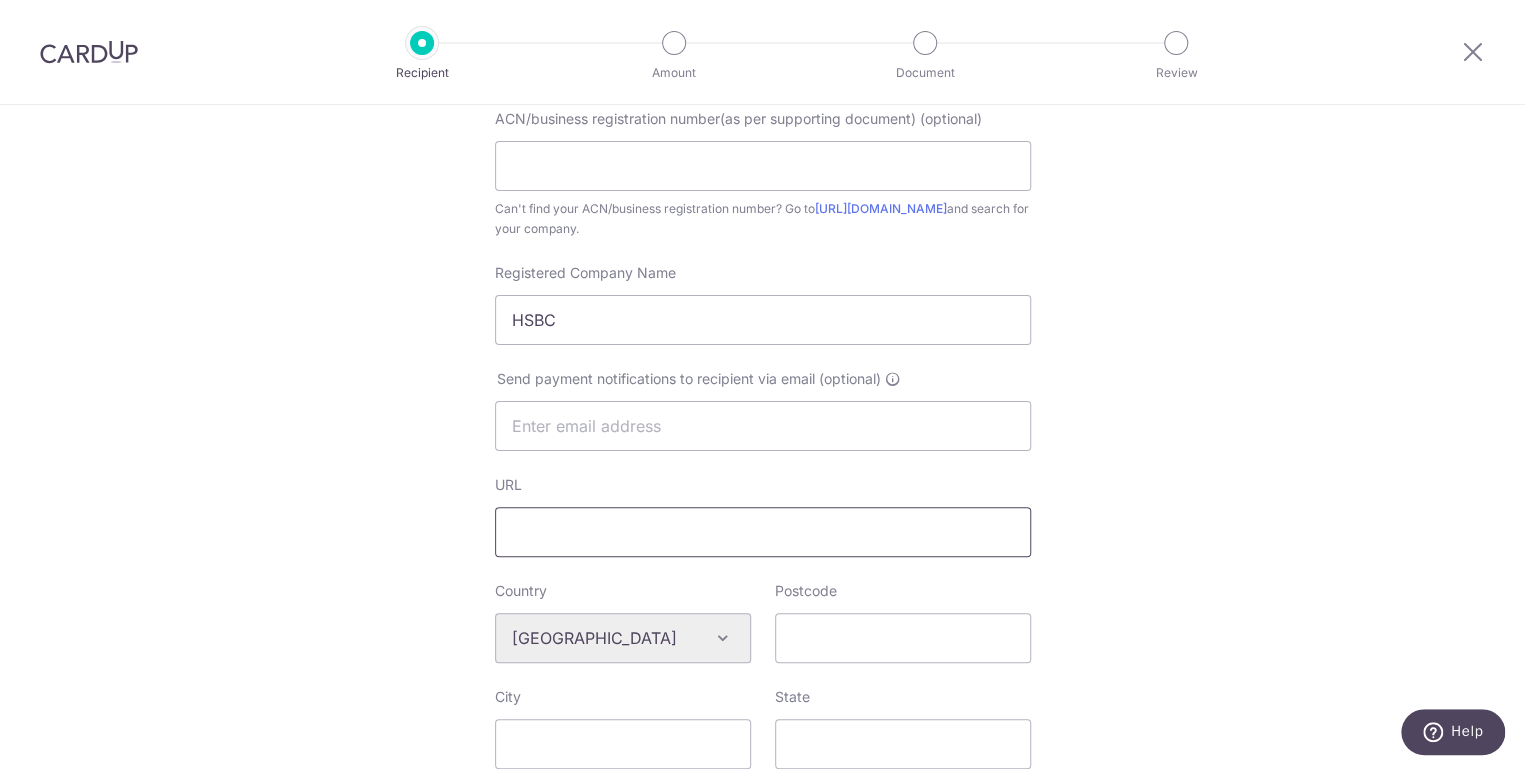 click on "URL" at bounding box center (763, 532) 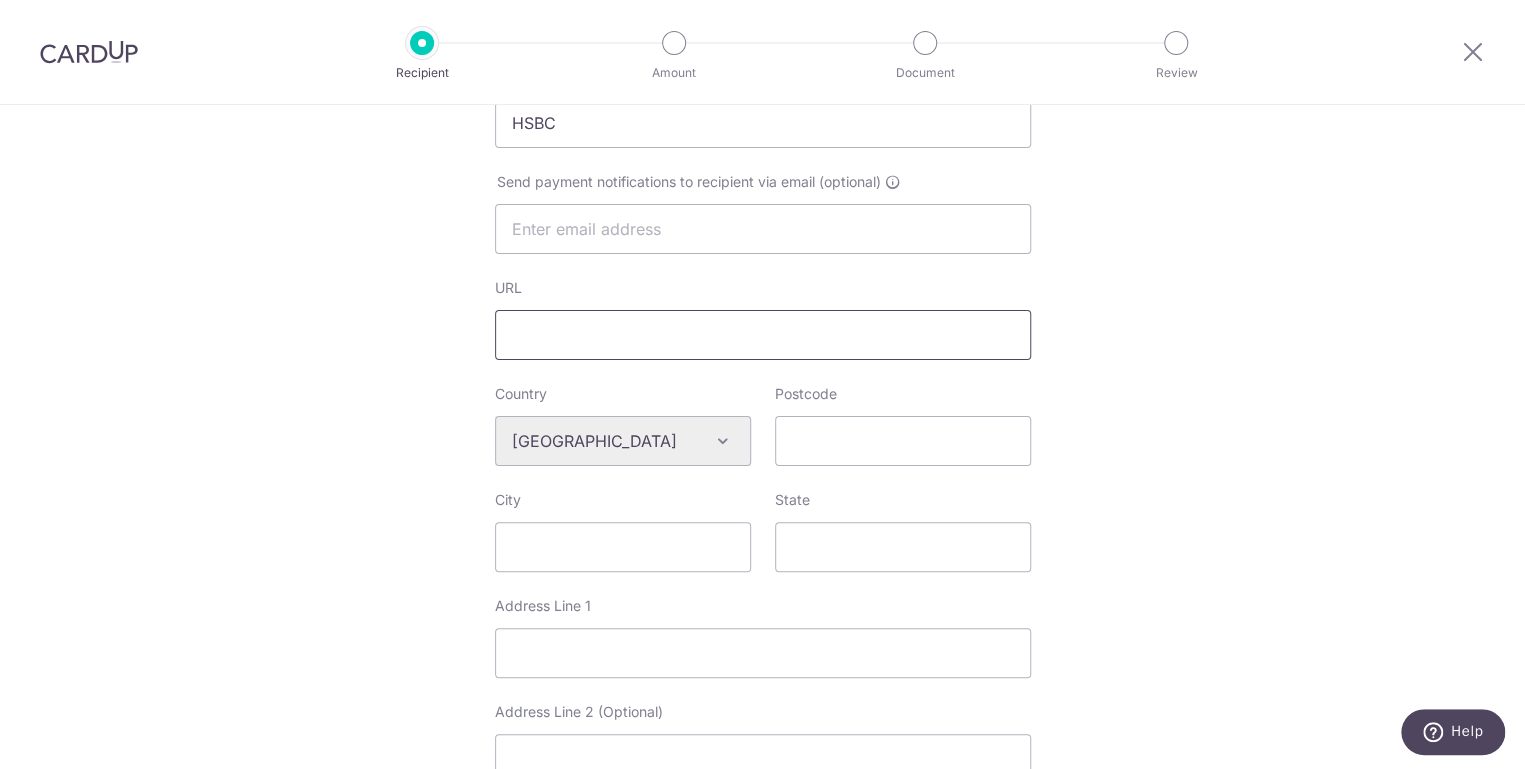 scroll, scrollTop: 518, scrollLeft: 0, axis: vertical 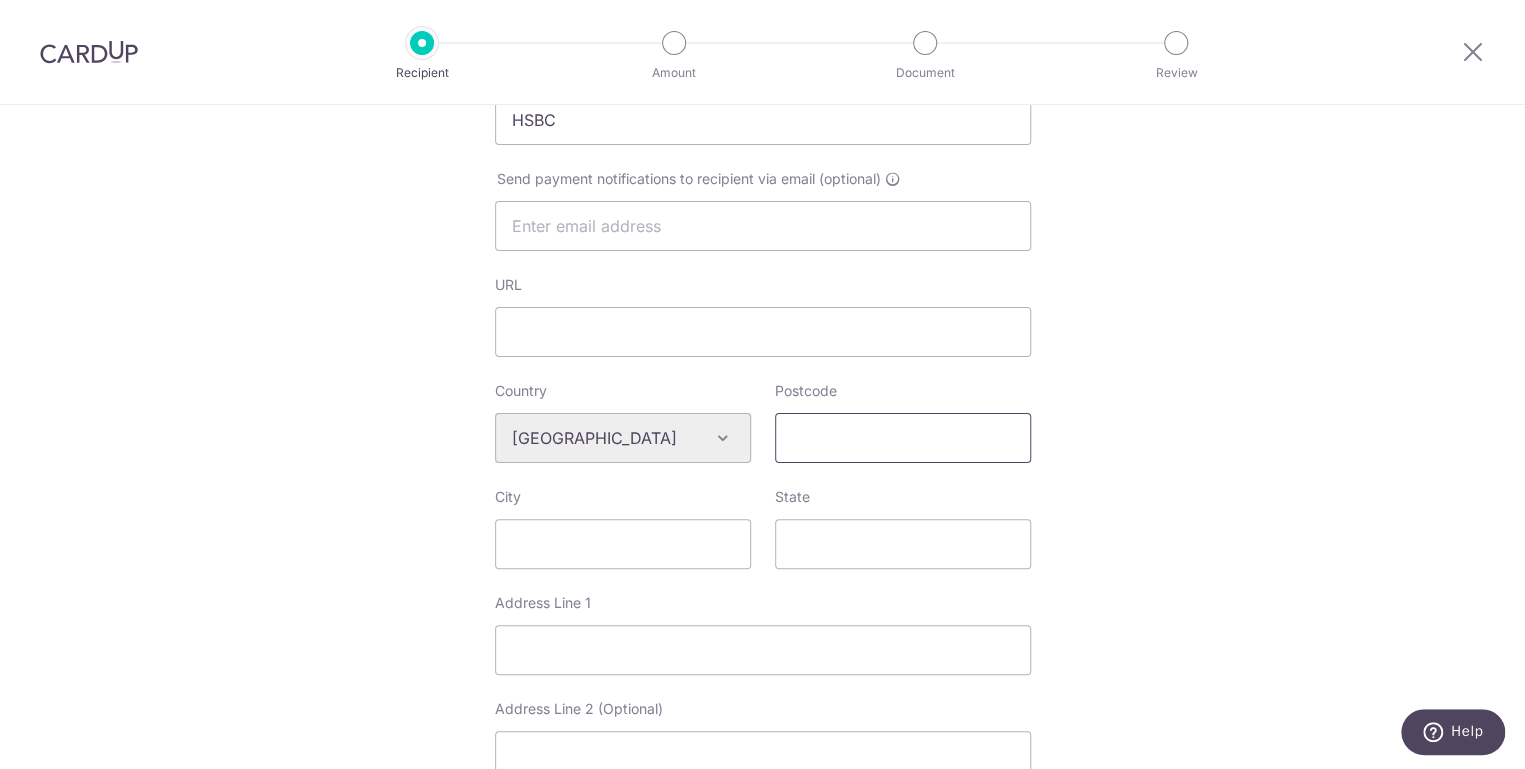 click on "Postcode" at bounding box center [903, 438] 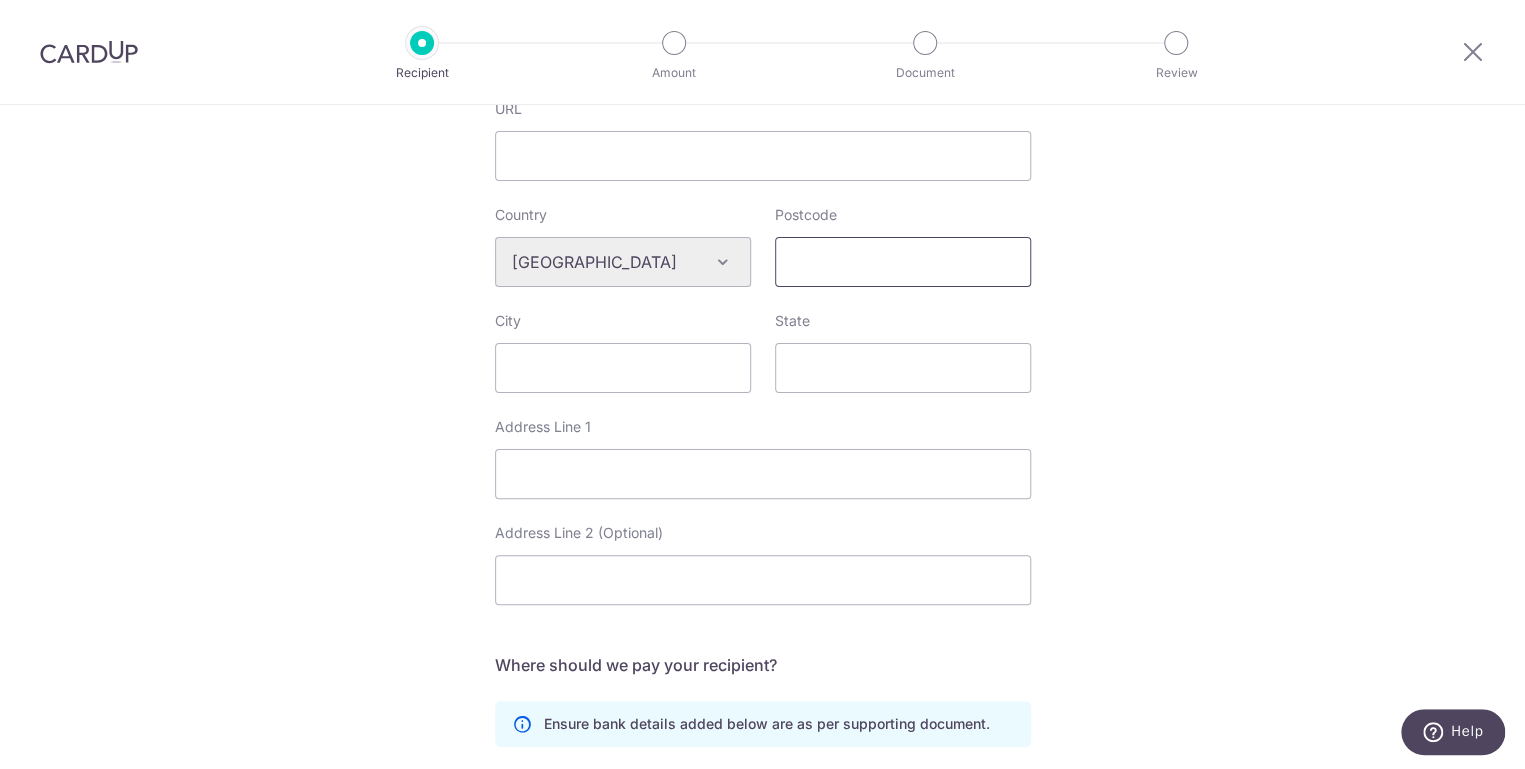 scroll, scrollTop: 677, scrollLeft: 0, axis: vertical 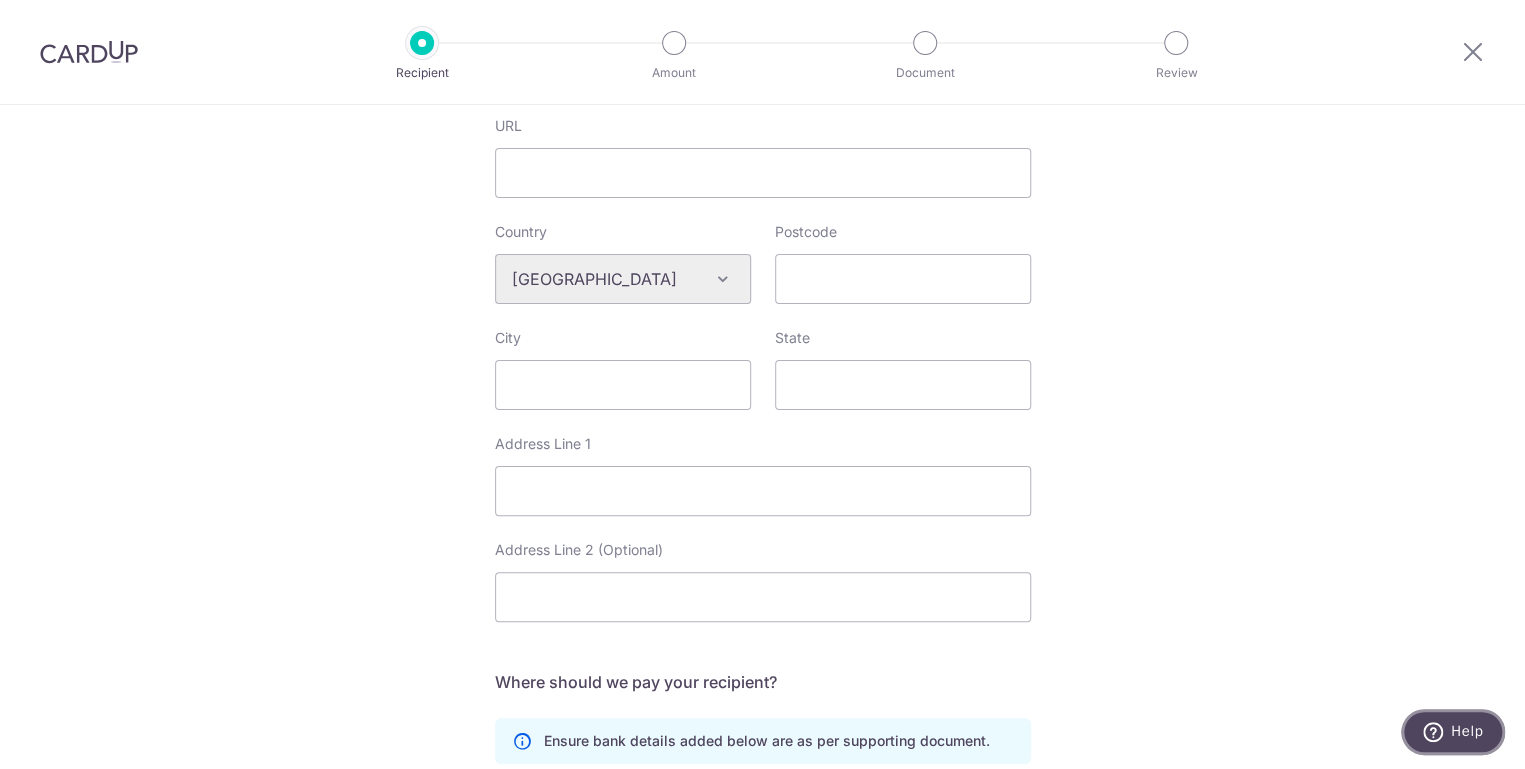 click at bounding box center (1437, 732) 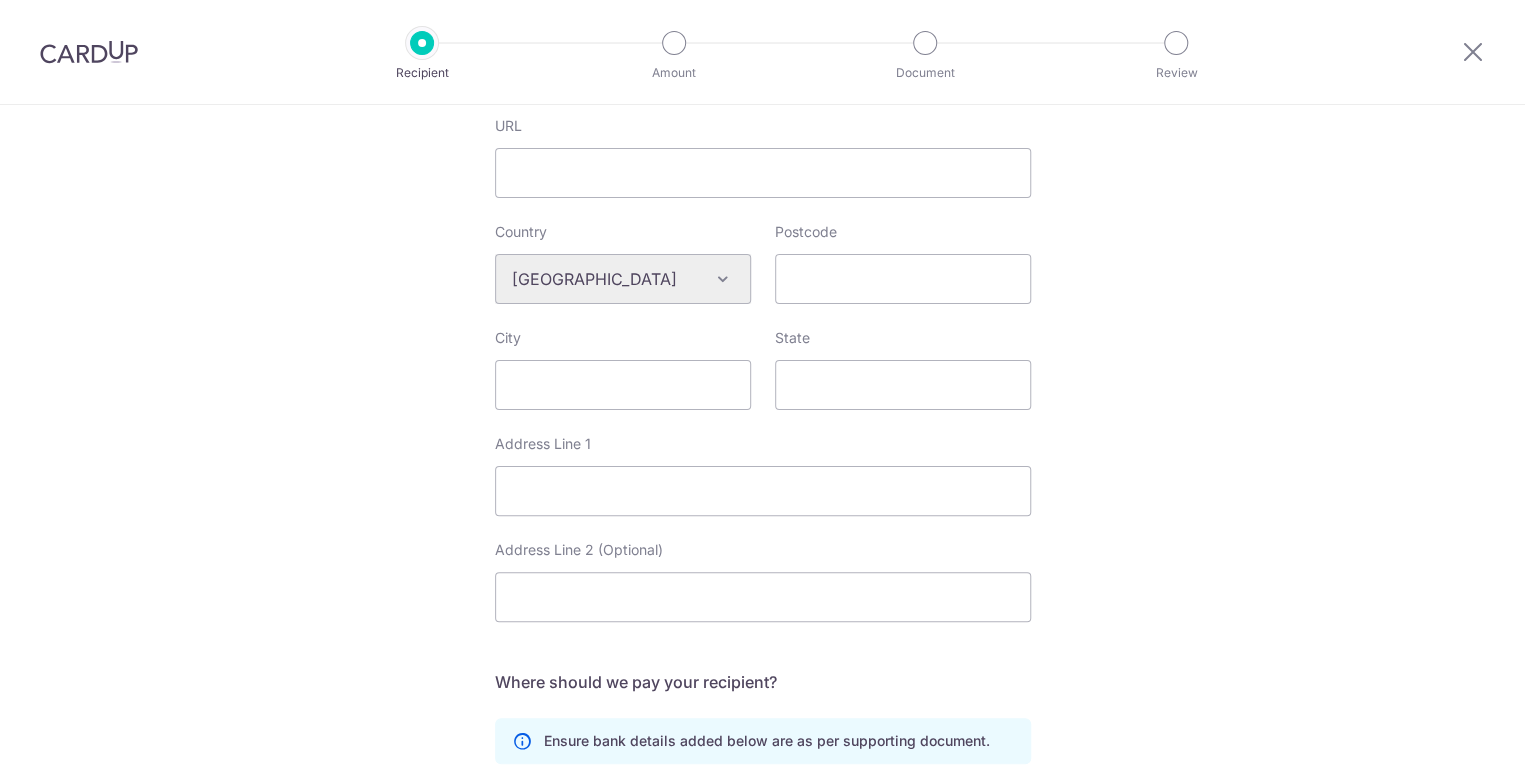 scroll, scrollTop: 0, scrollLeft: 0, axis: both 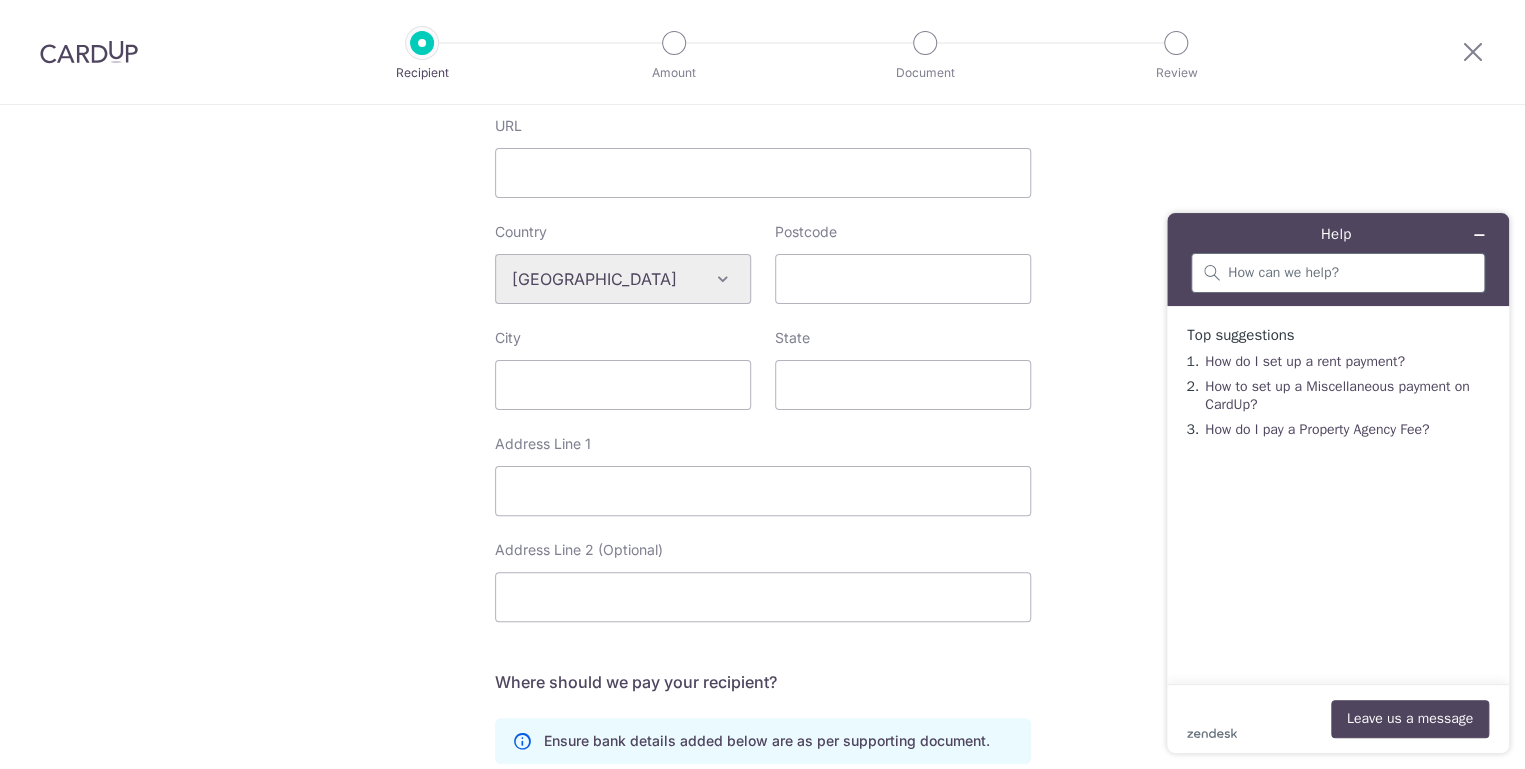 click at bounding box center [1338, 273] 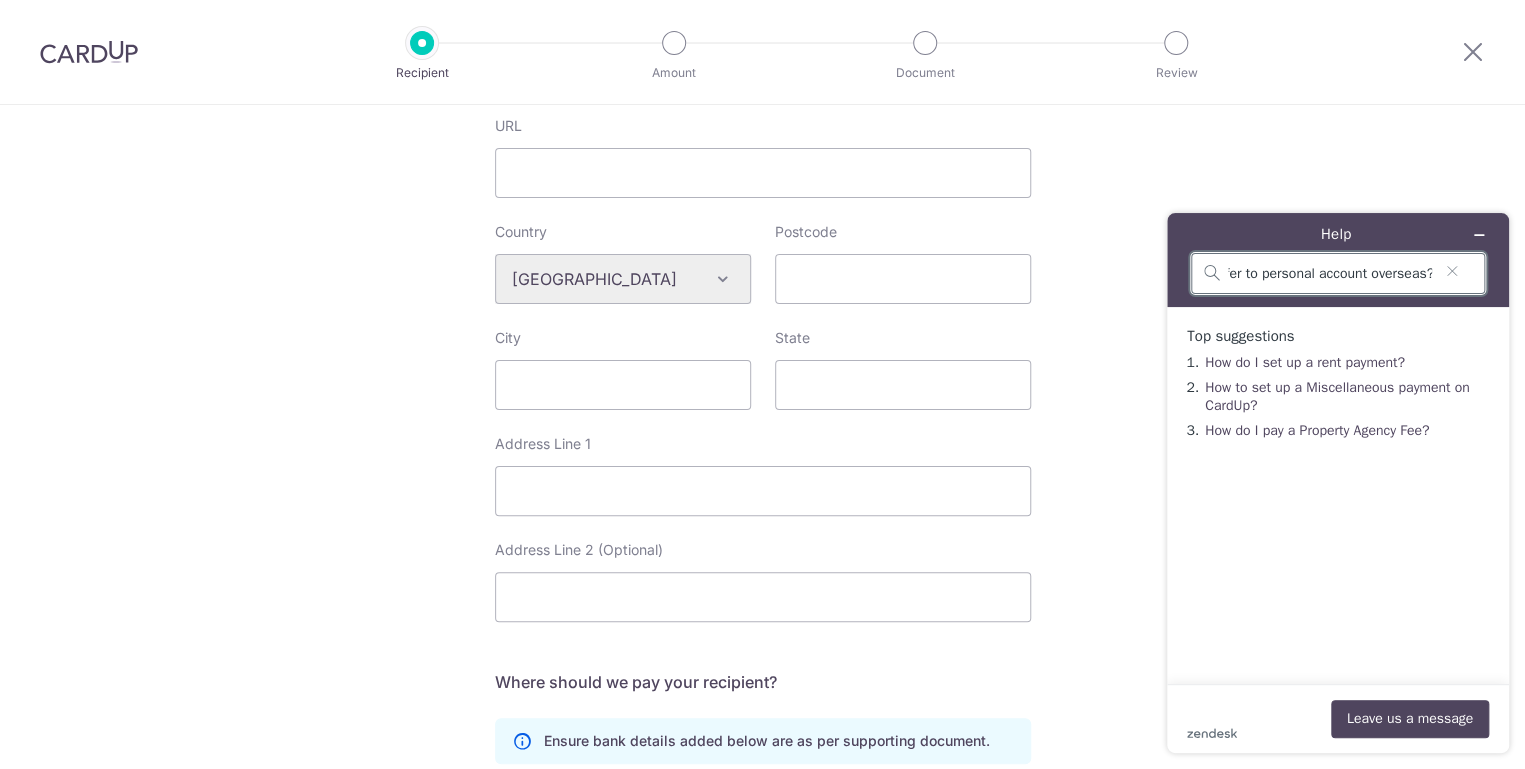 type on "how to transfer to personal account overseas?" 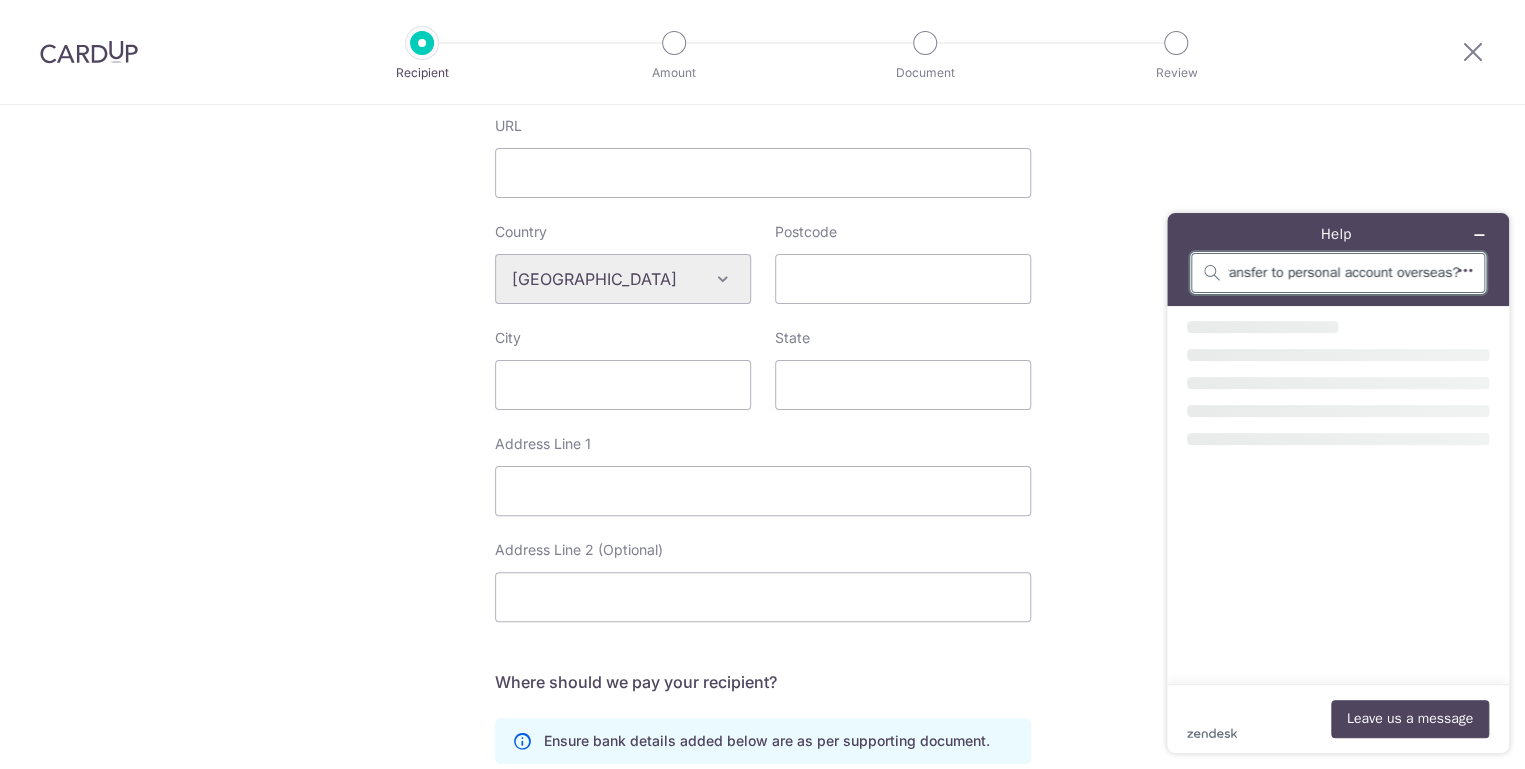 scroll, scrollTop: 0, scrollLeft: 0, axis: both 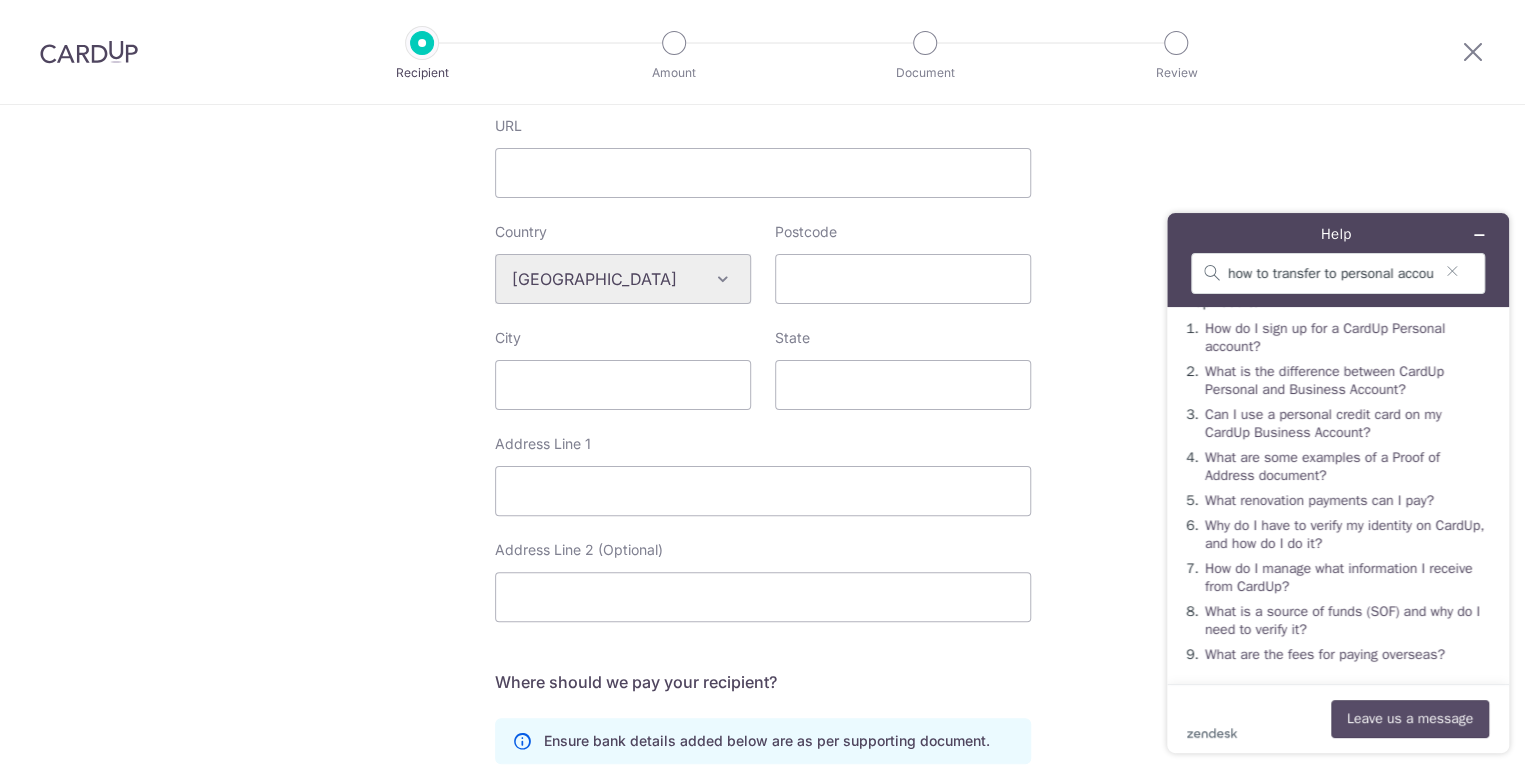 click on "Leave us a message" at bounding box center [1410, 719] 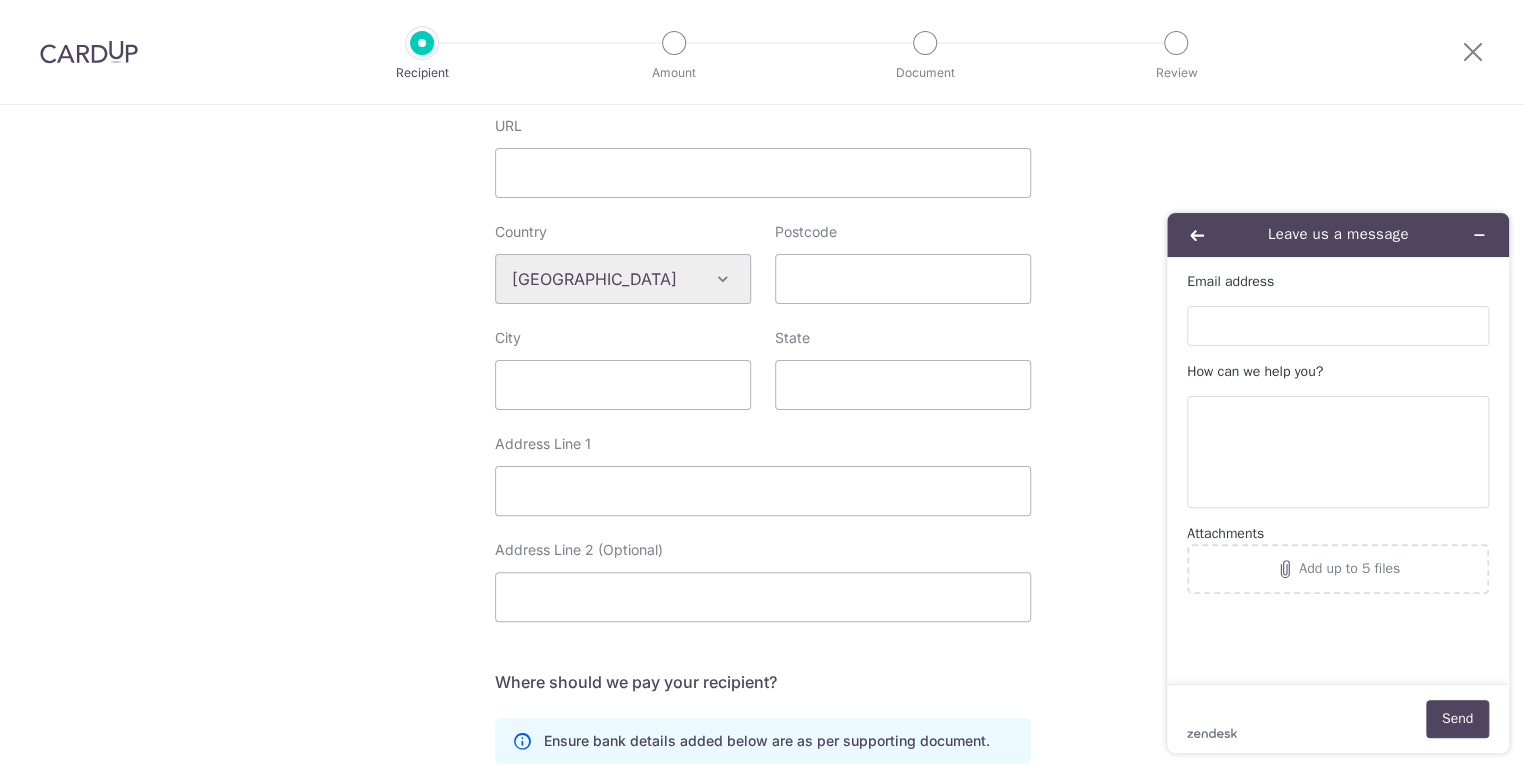 click on "Email address How can we help you? Attachments Add up to 5 files" at bounding box center (1340, 470) 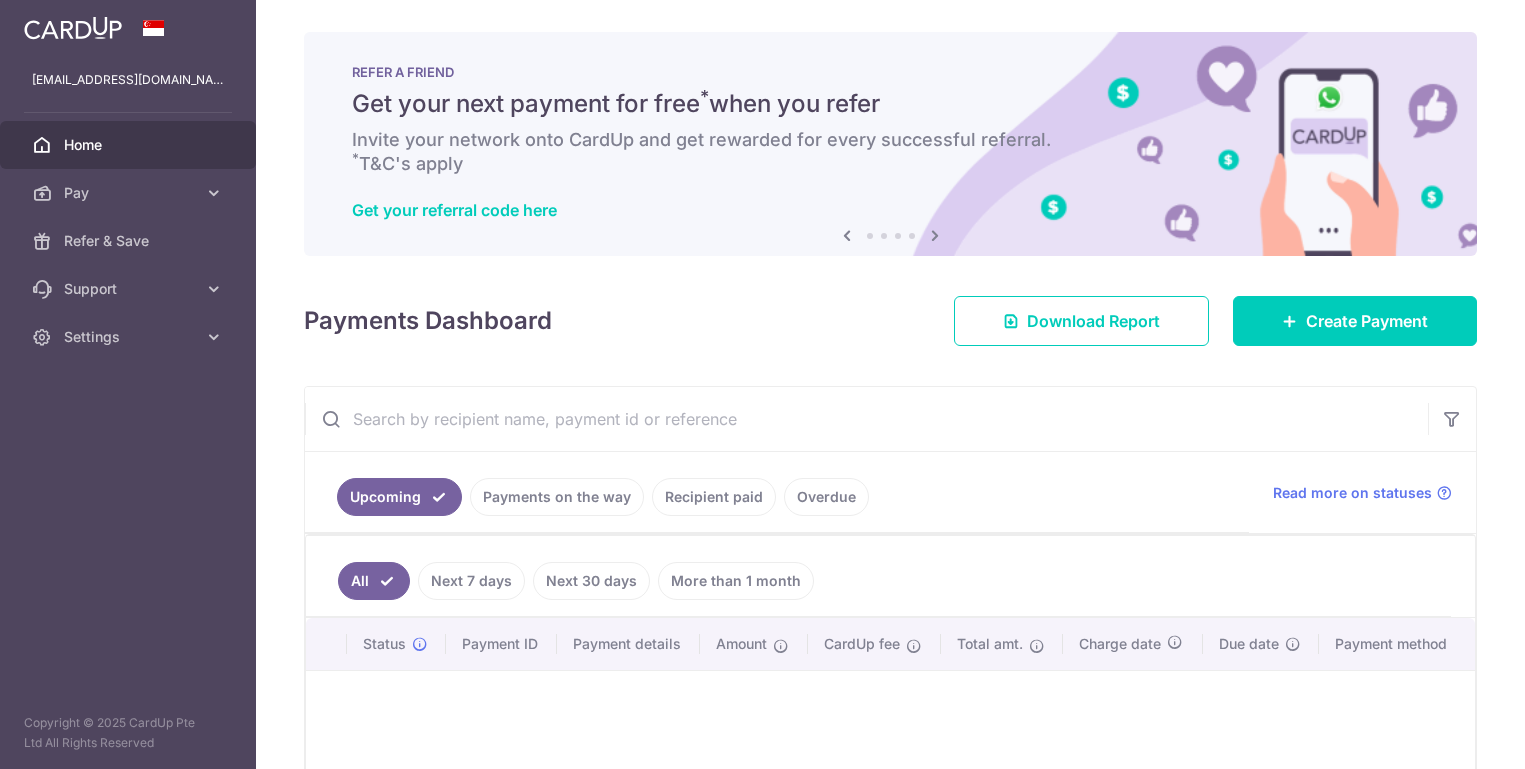 scroll, scrollTop: 0, scrollLeft: 0, axis: both 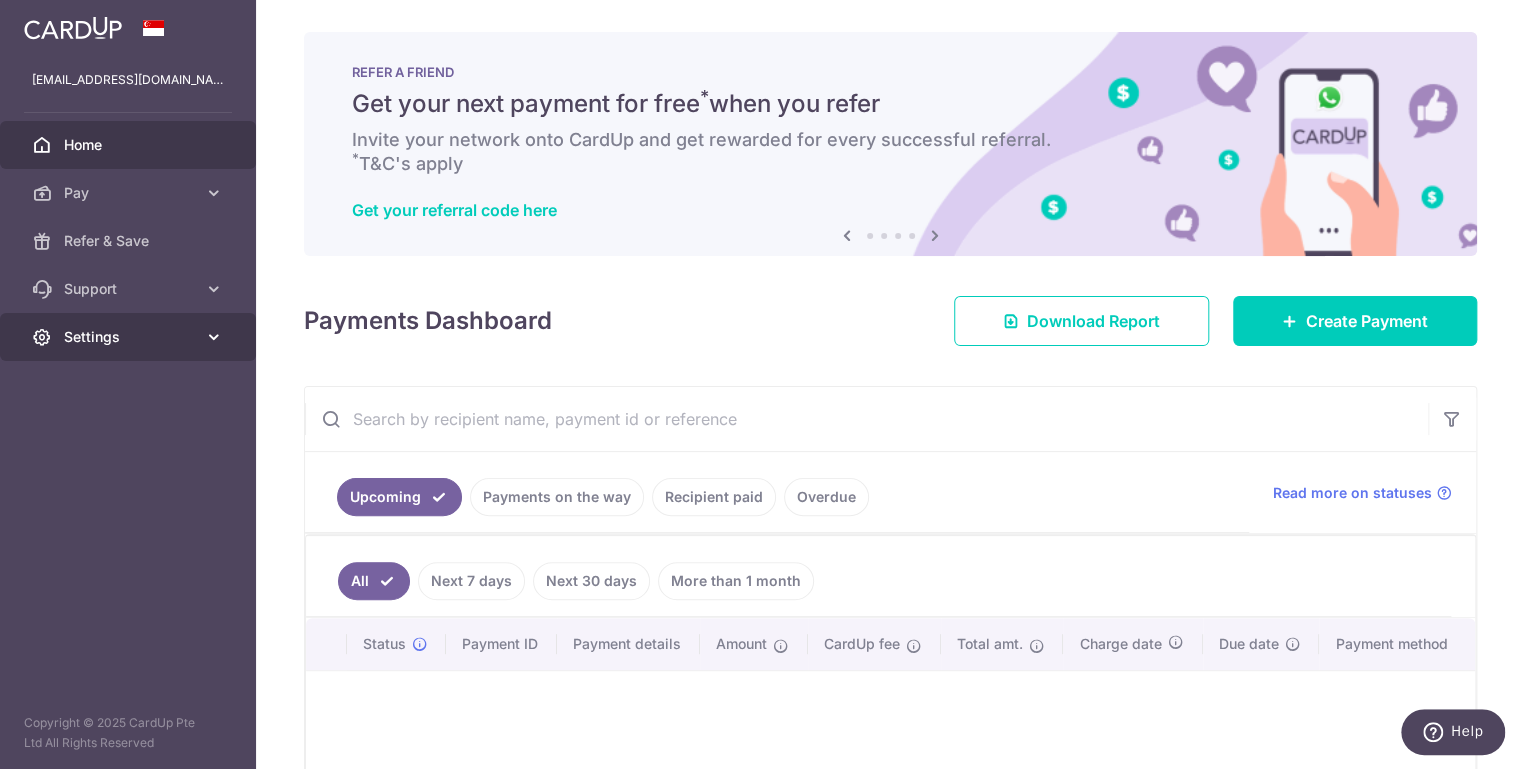 click on "Settings" at bounding box center (130, 337) 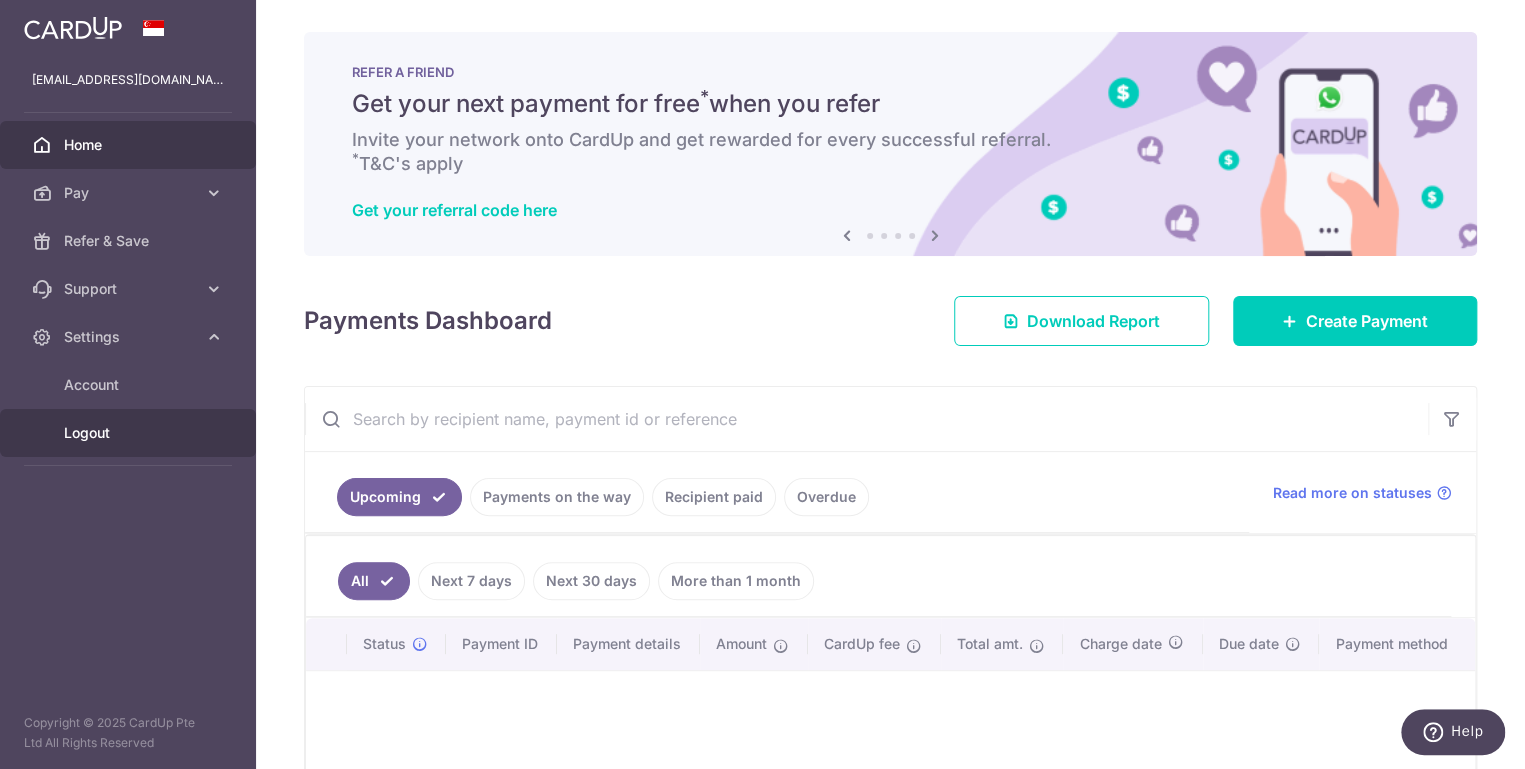 click on "Logout" at bounding box center [130, 433] 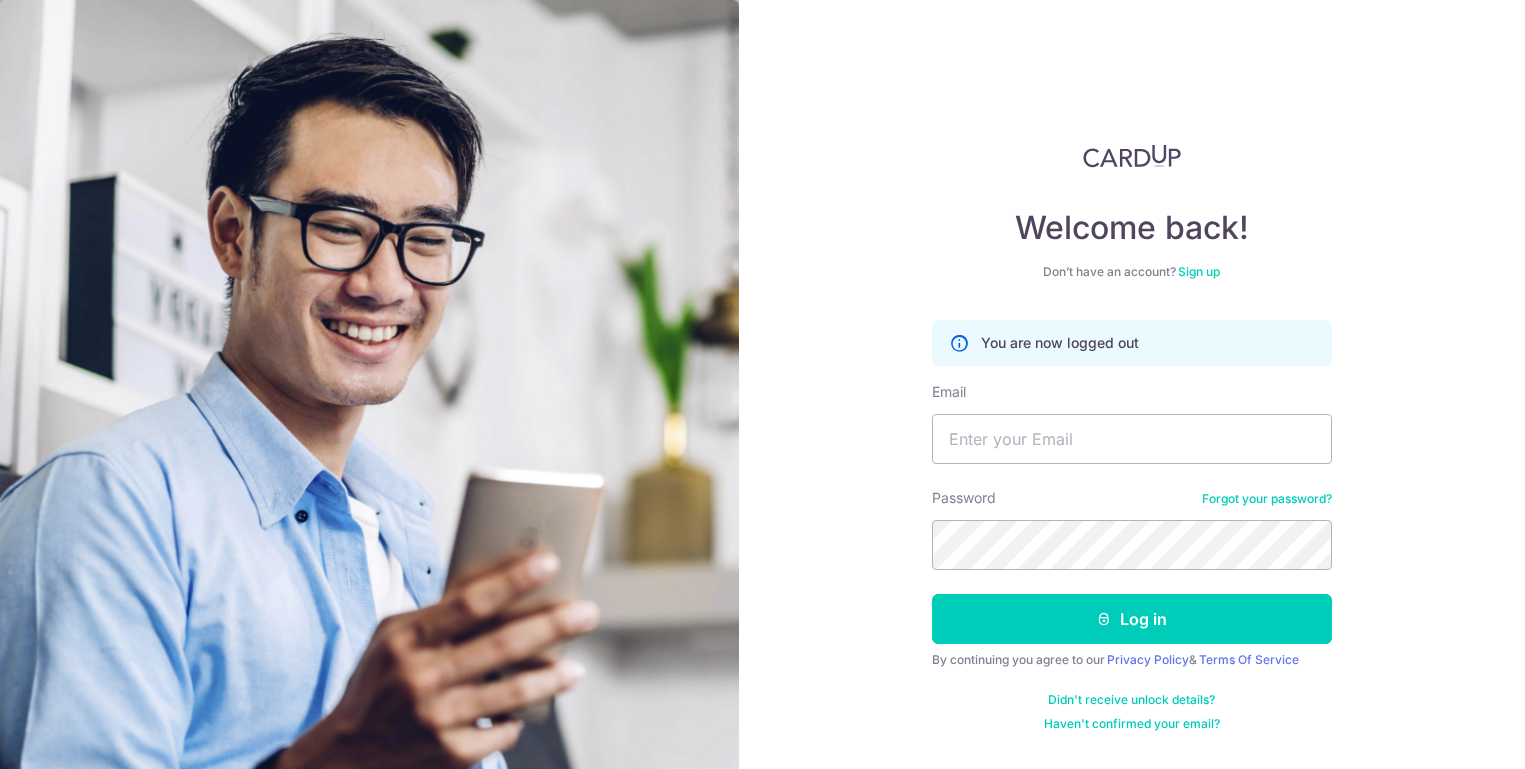 scroll, scrollTop: 0, scrollLeft: 0, axis: both 